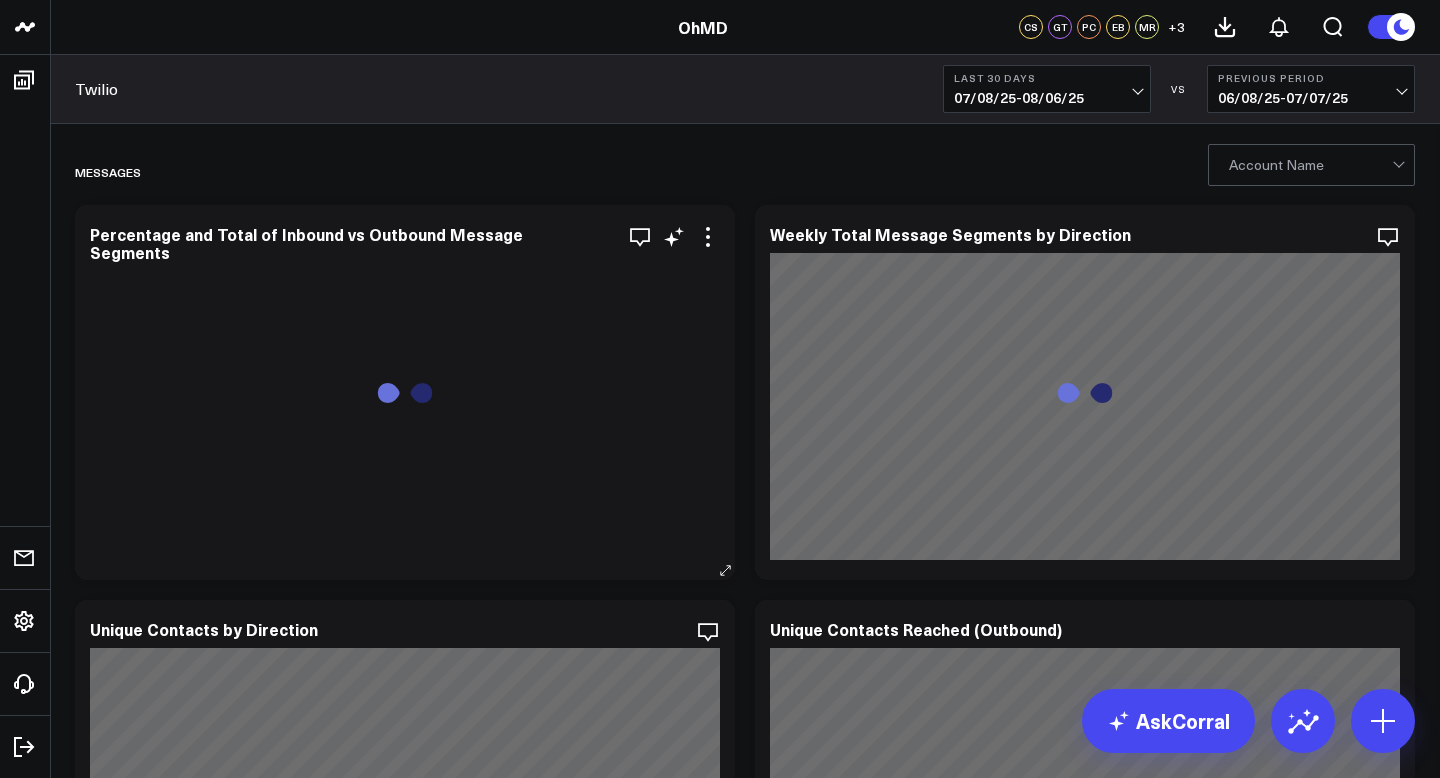 scroll, scrollTop: 0, scrollLeft: 0, axis: both 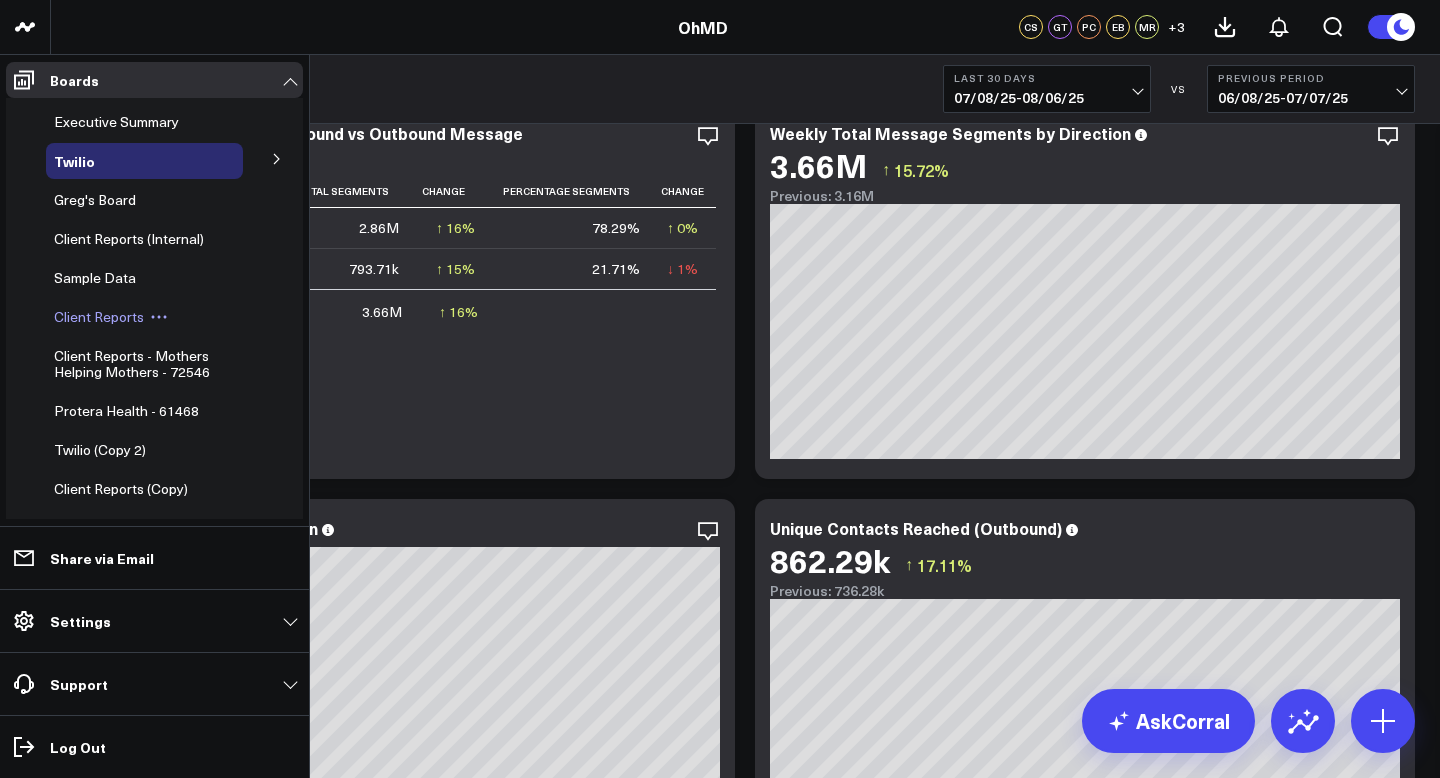 click on "Client Reports" at bounding box center (99, 316) 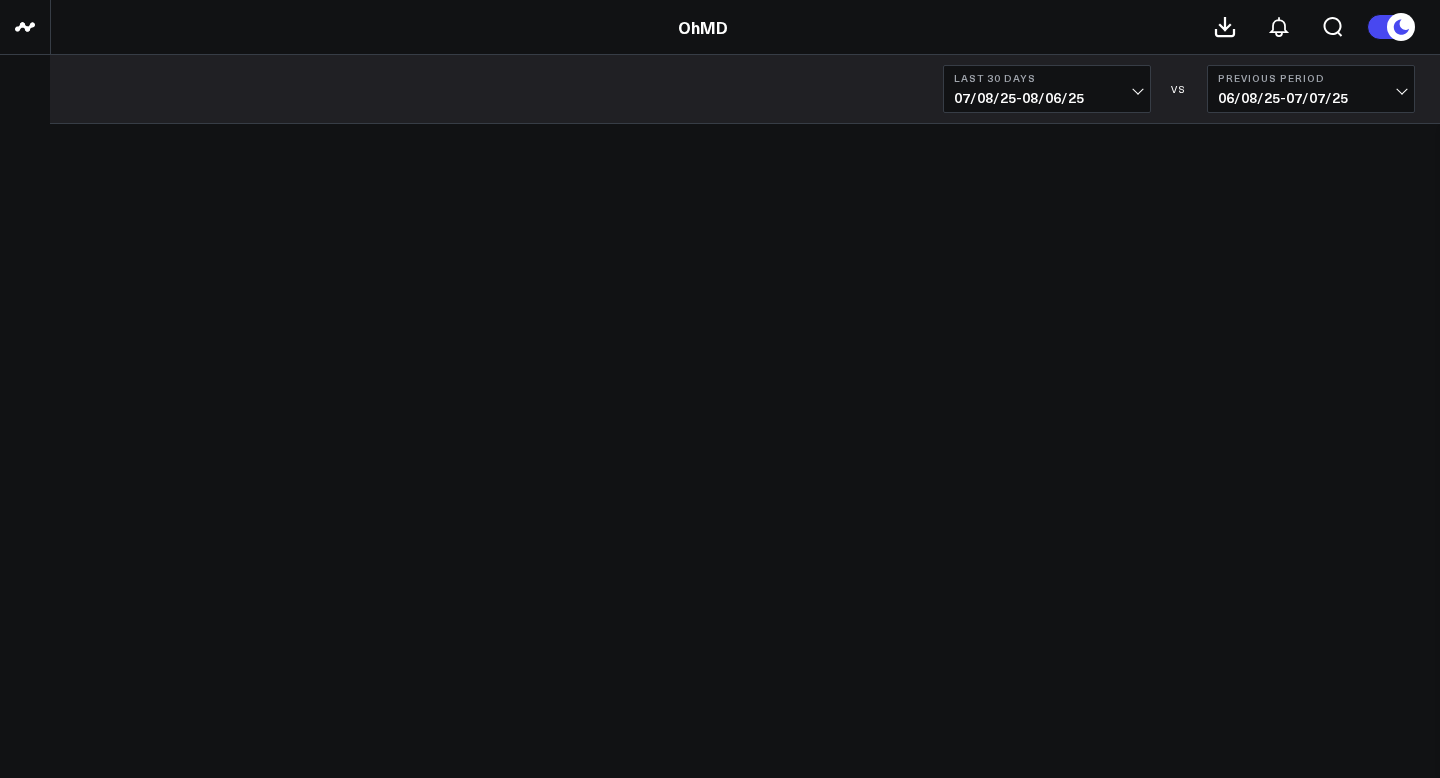 scroll, scrollTop: 0, scrollLeft: 0, axis: both 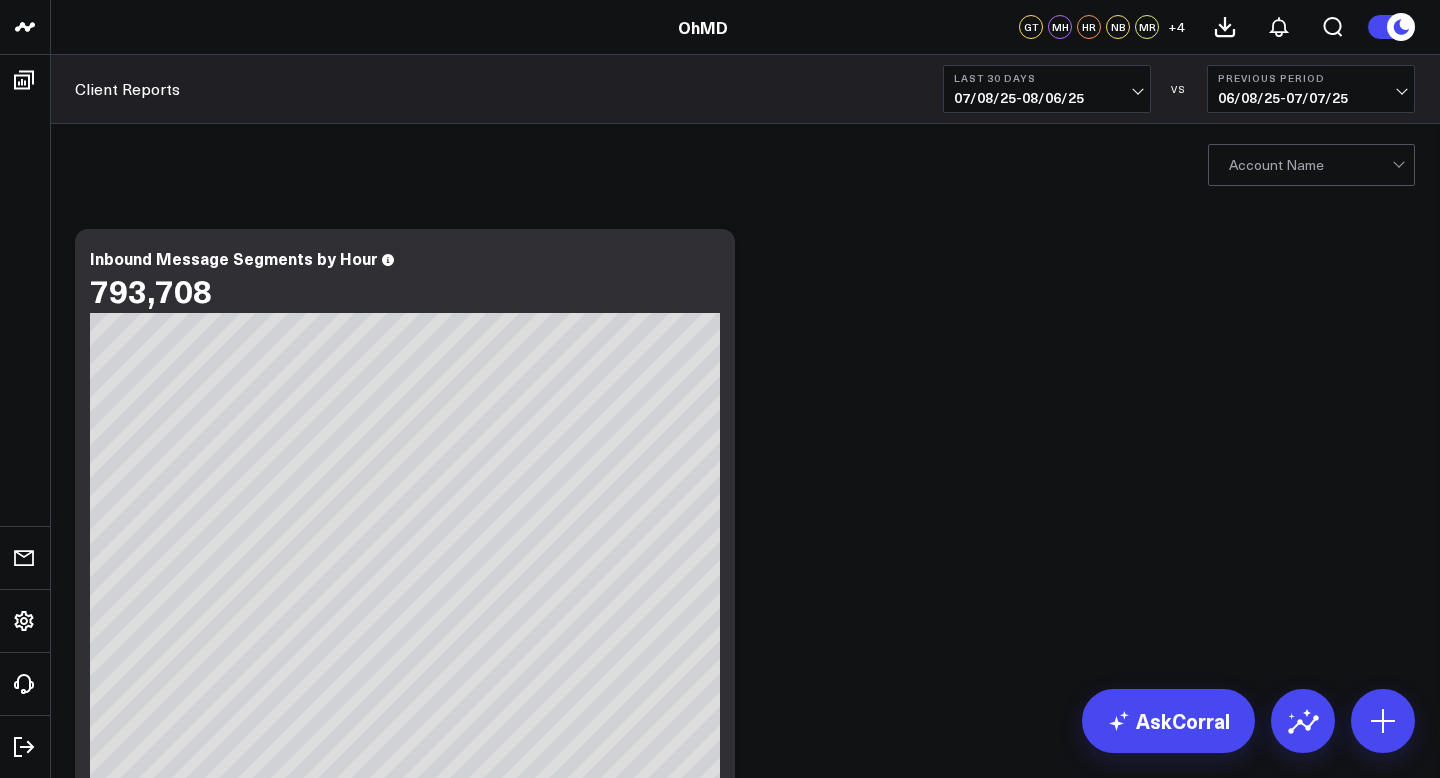 click at bounding box center [1310, 165] 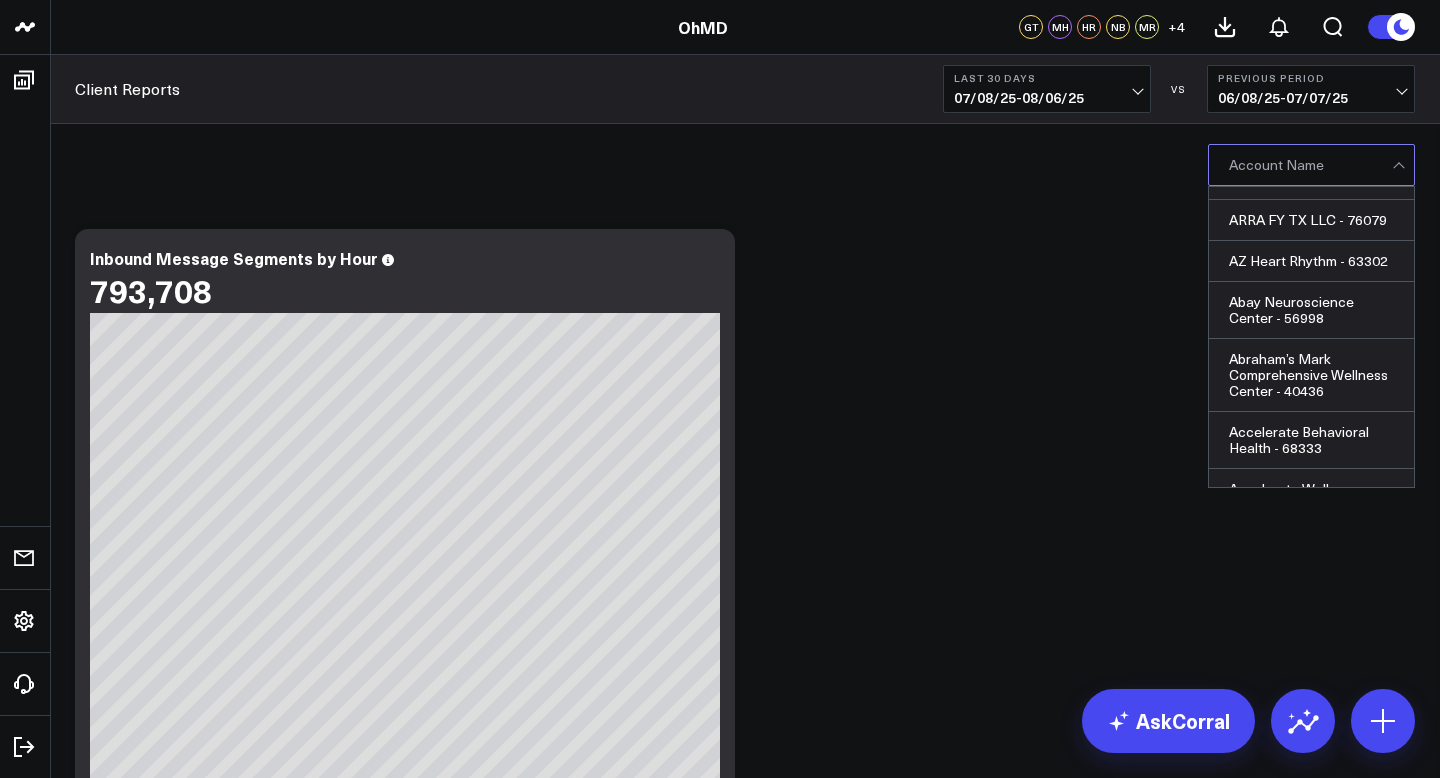 scroll, scrollTop: 512, scrollLeft: 0, axis: vertical 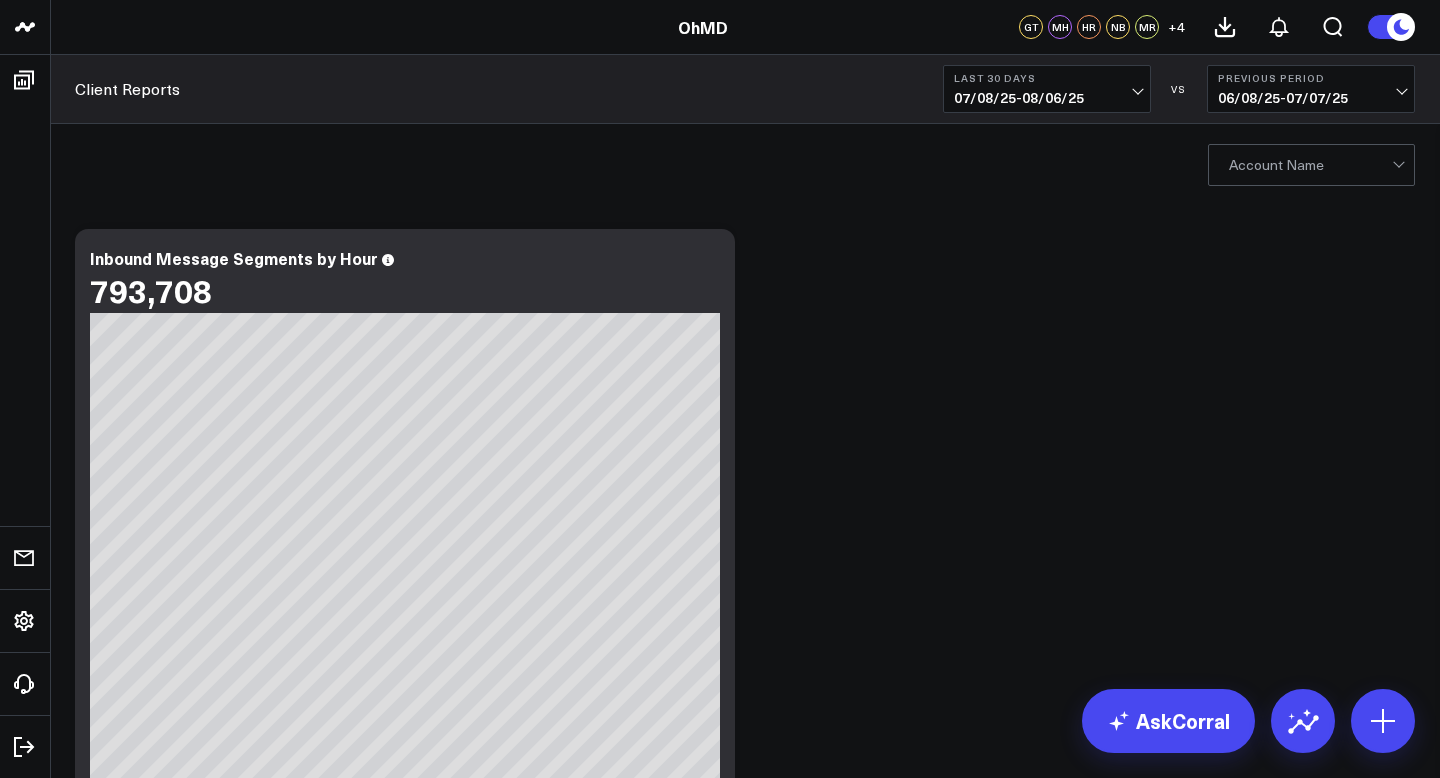 click at bounding box center (1310, 165) 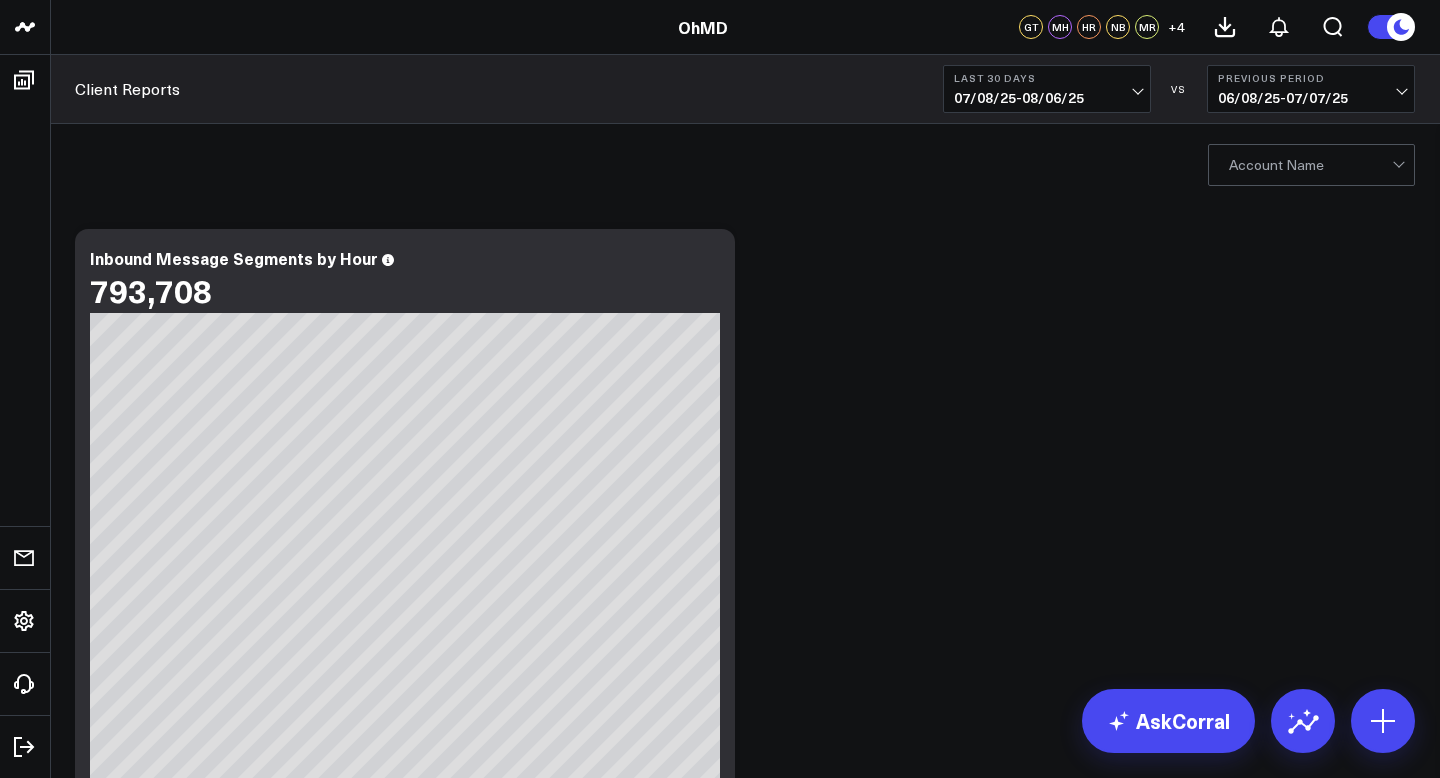 click at bounding box center [1310, 165] 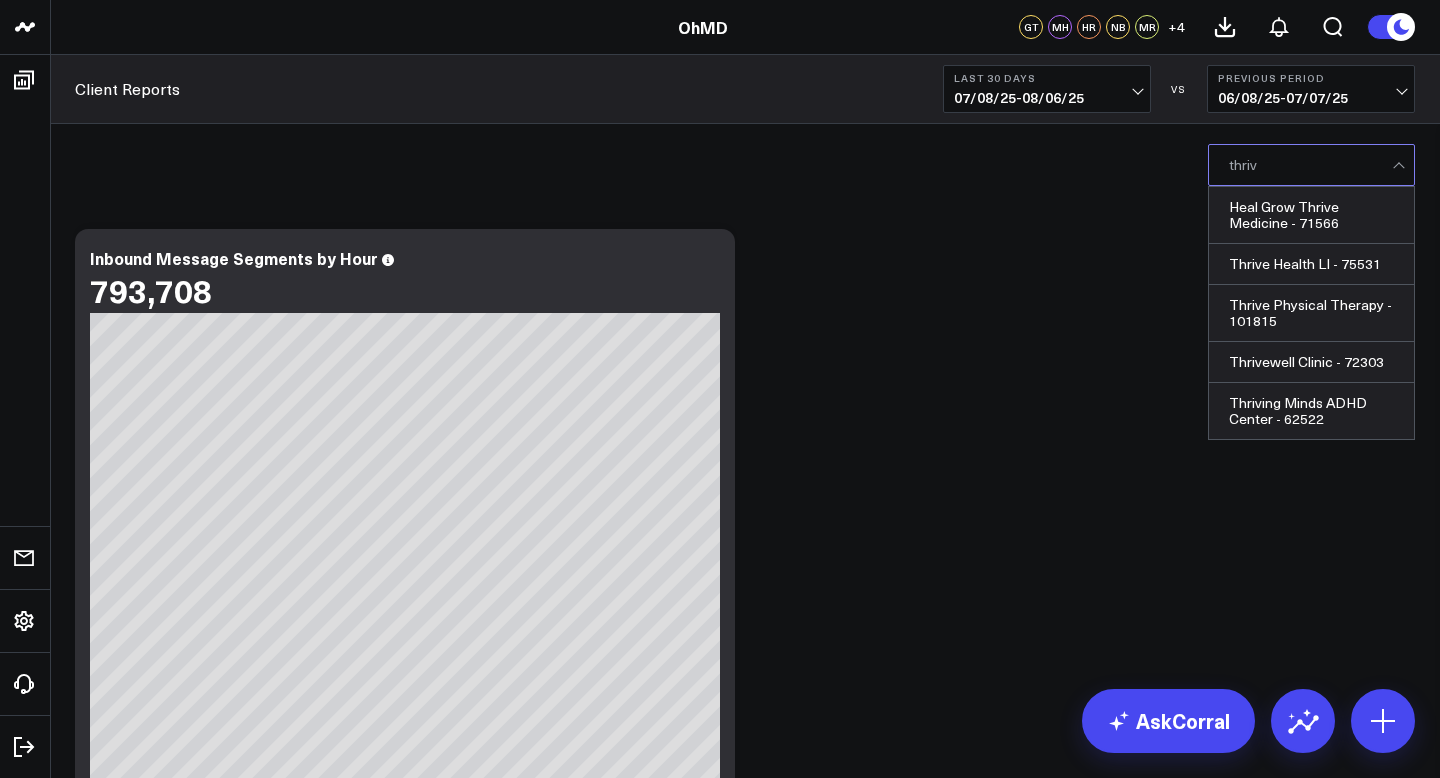 type on "thrive" 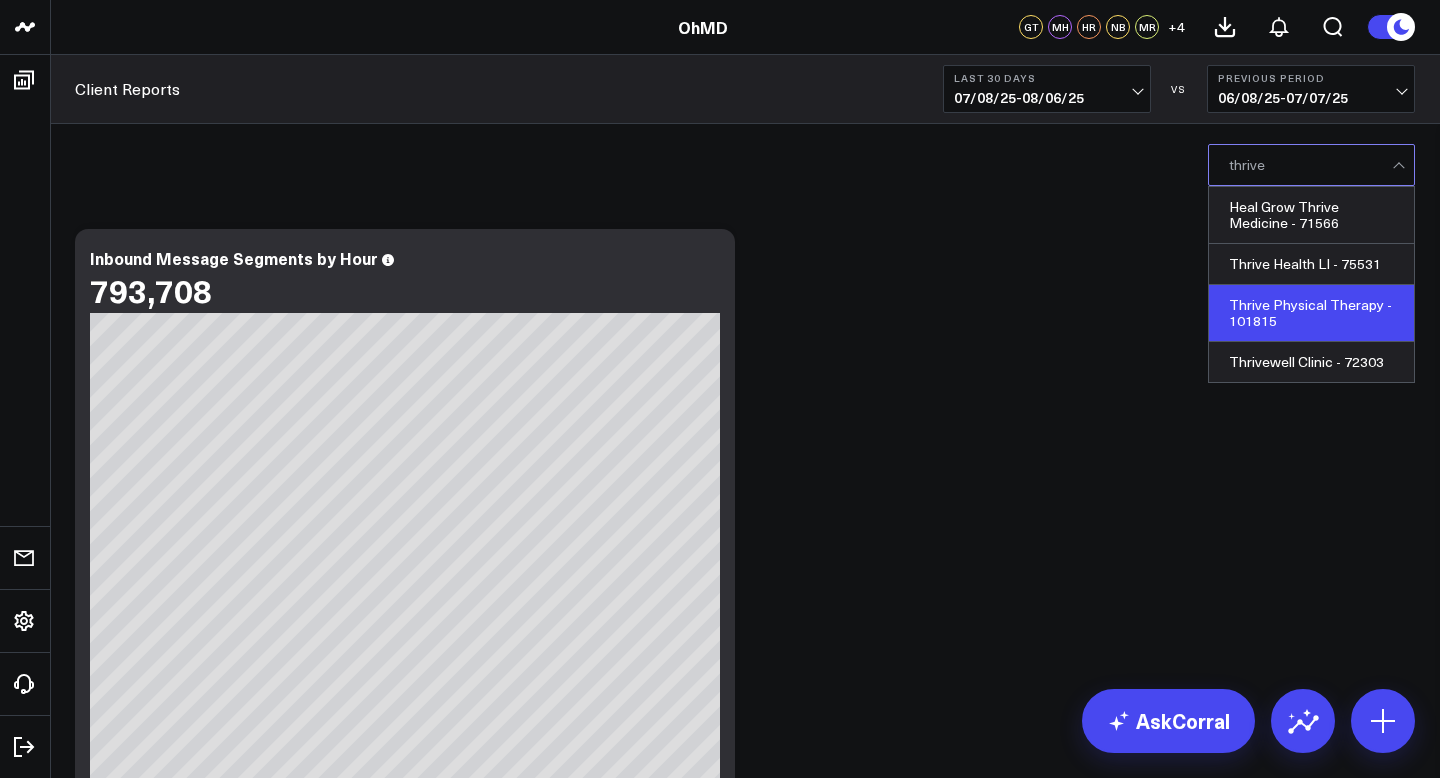 click on "Thrive Physical Therapy - 101815" at bounding box center [1311, 313] 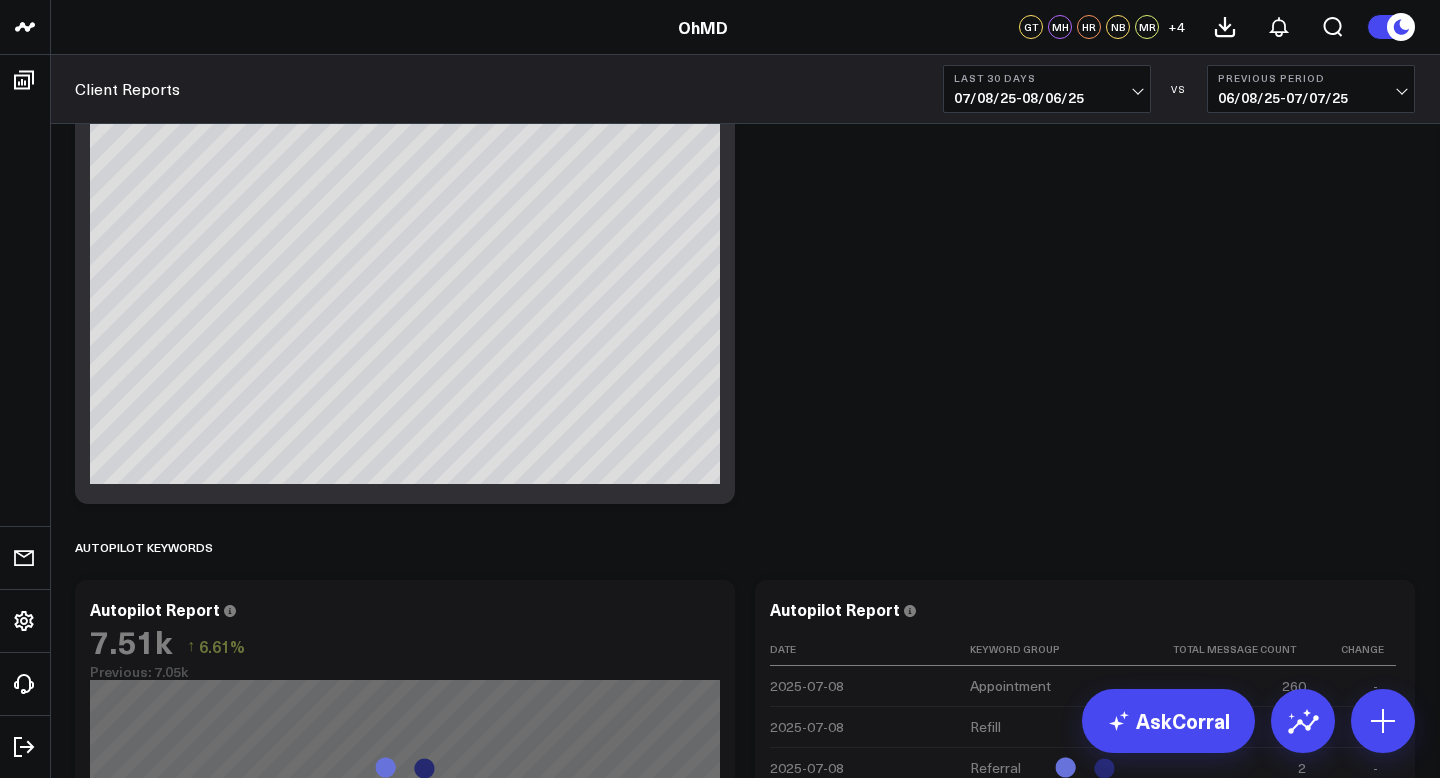 scroll, scrollTop: 856, scrollLeft: 0, axis: vertical 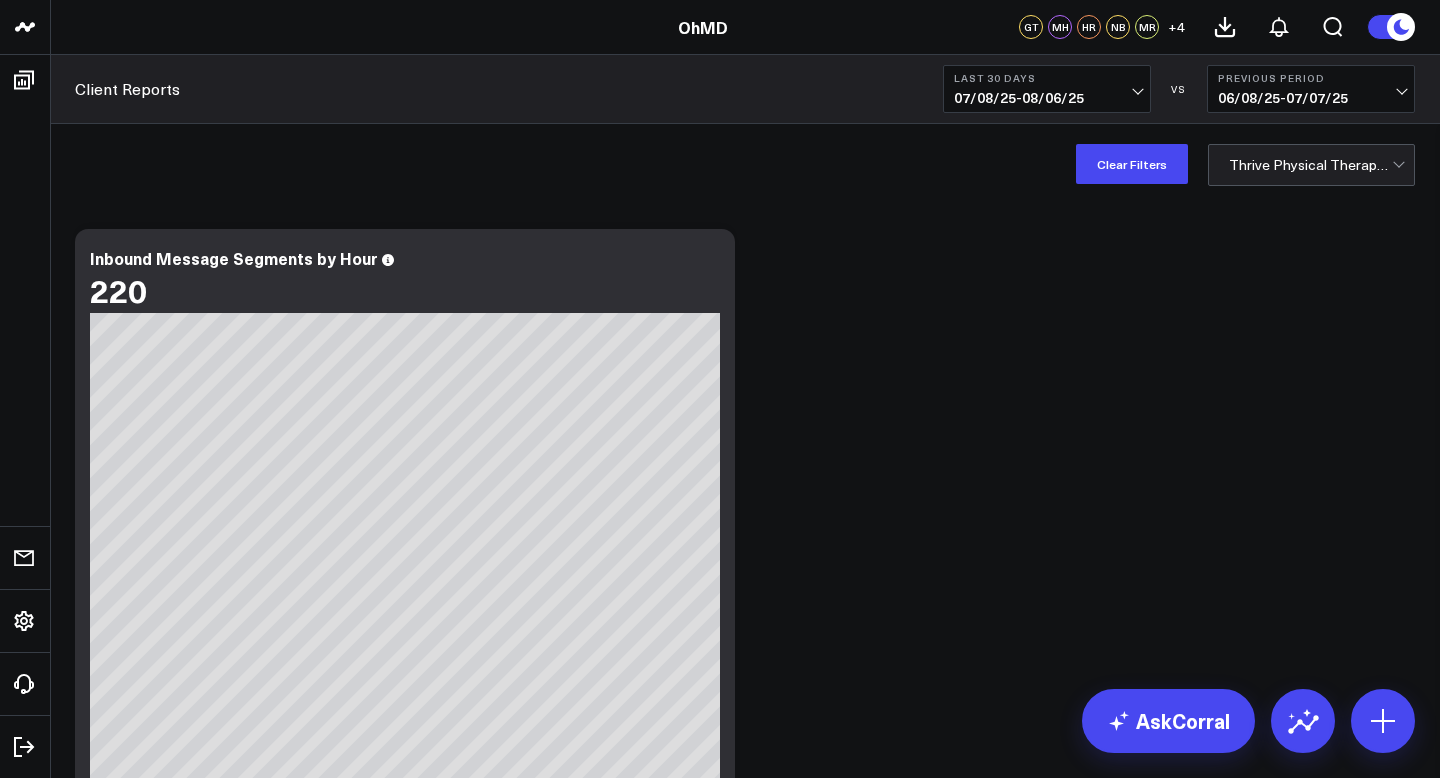click at bounding box center [1310, 165] 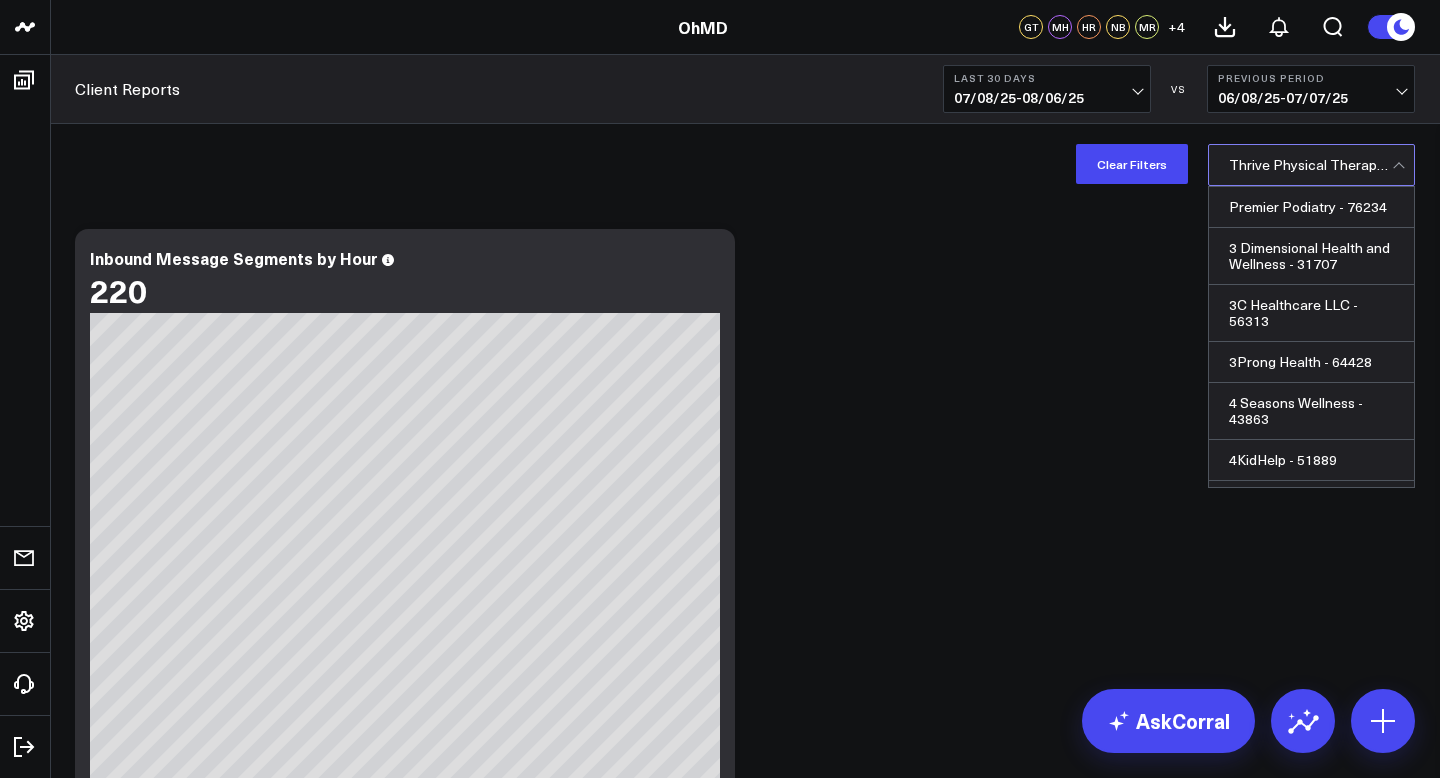 scroll, scrollTop: 52349, scrollLeft: 0, axis: vertical 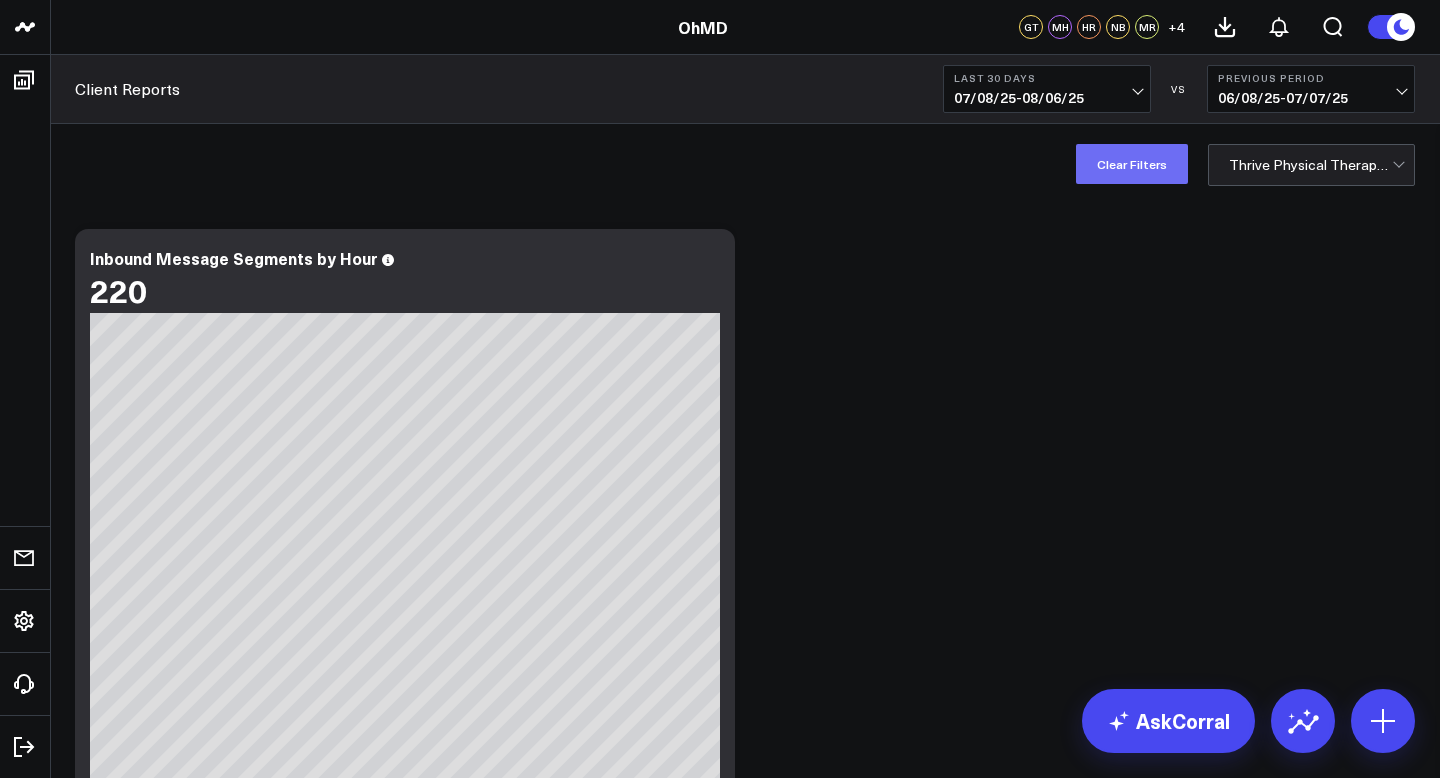 click on "Clear Filters" at bounding box center [1132, 164] 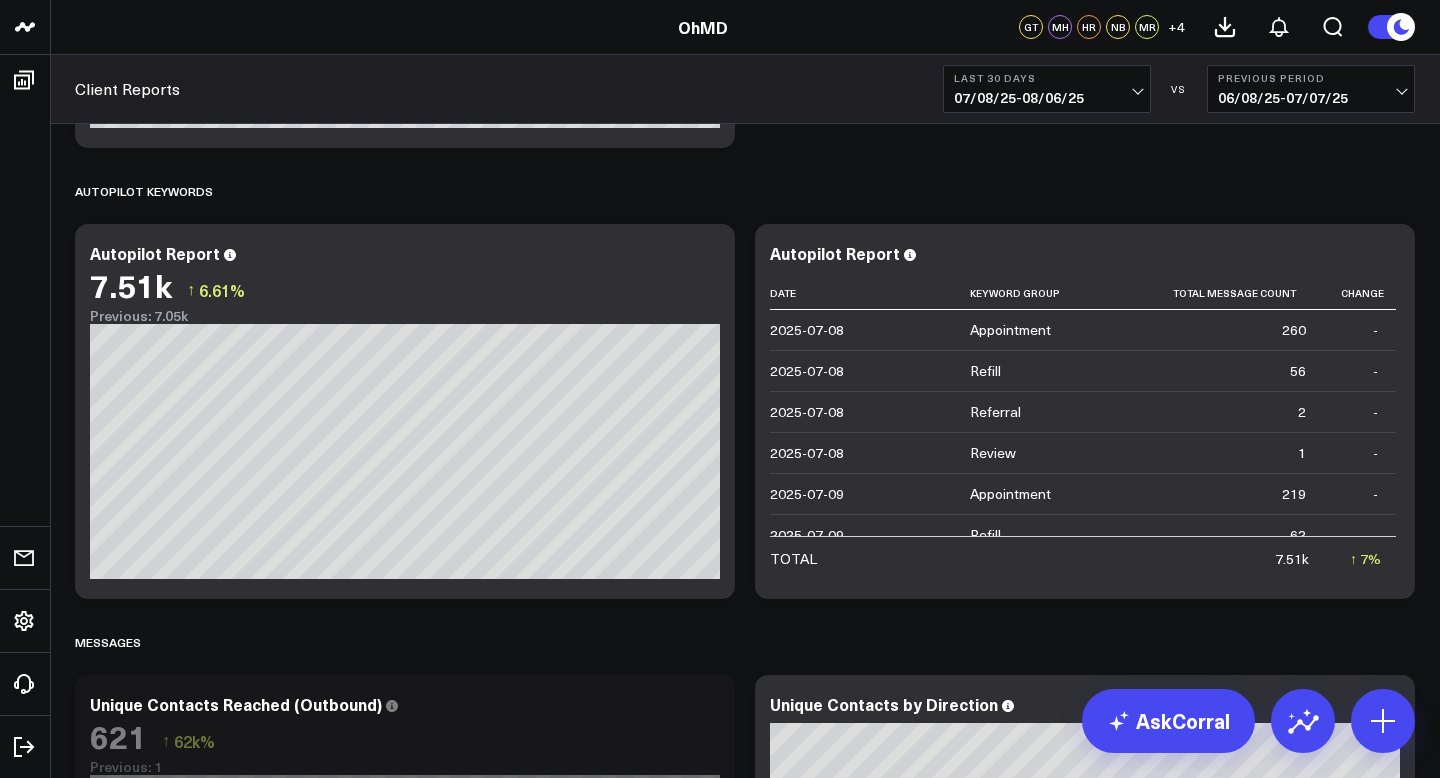 scroll, scrollTop: 853, scrollLeft: 0, axis: vertical 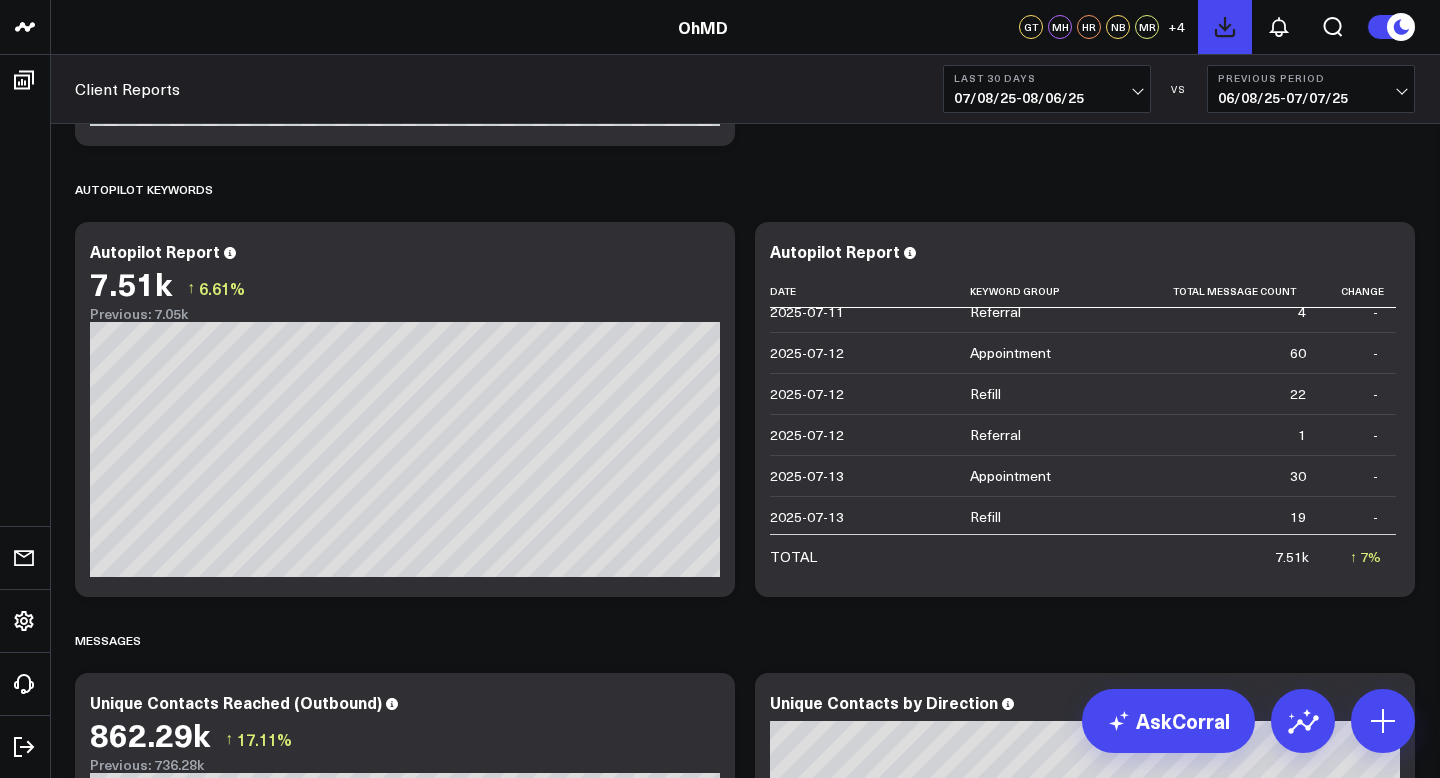 click 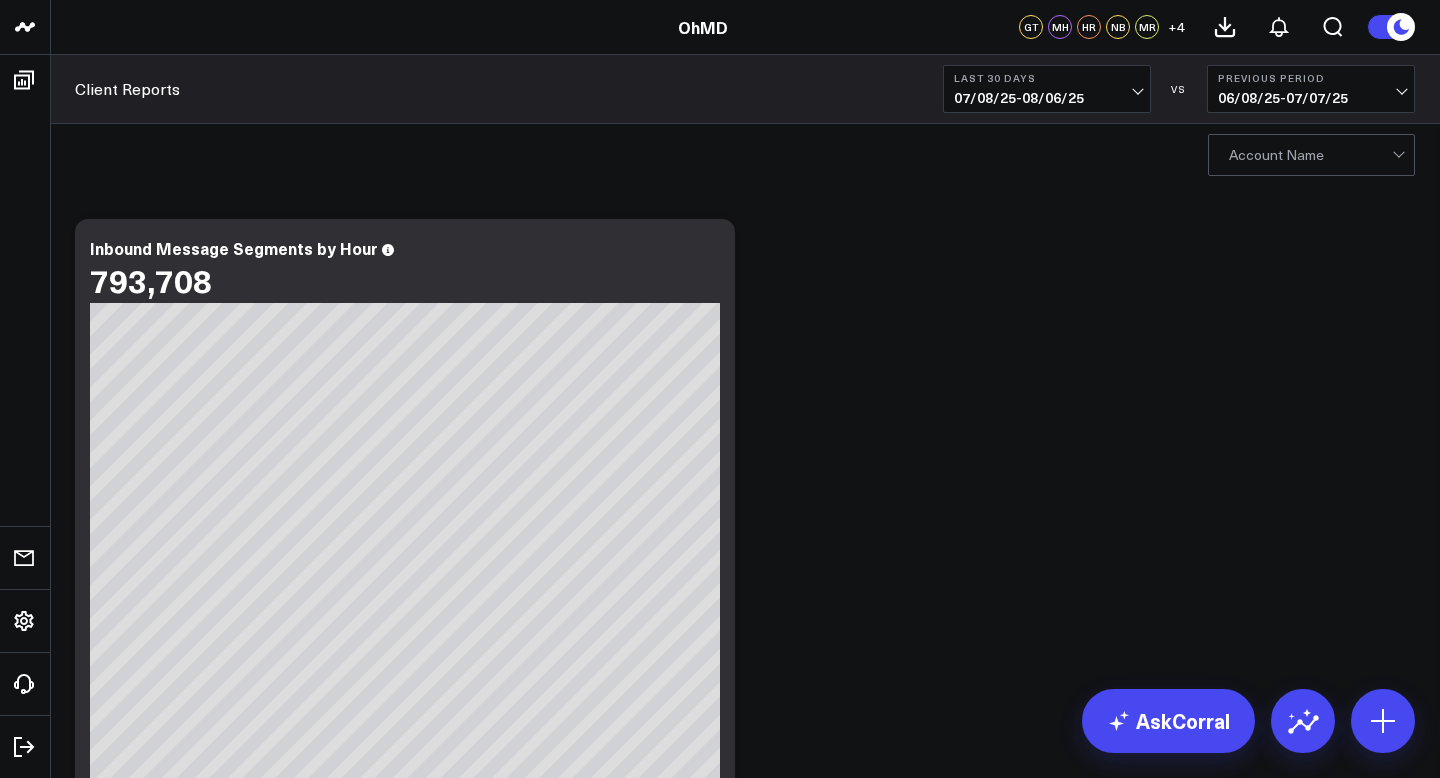 scroll, scrollTop: 0, scrollLeft: 0, axis: both 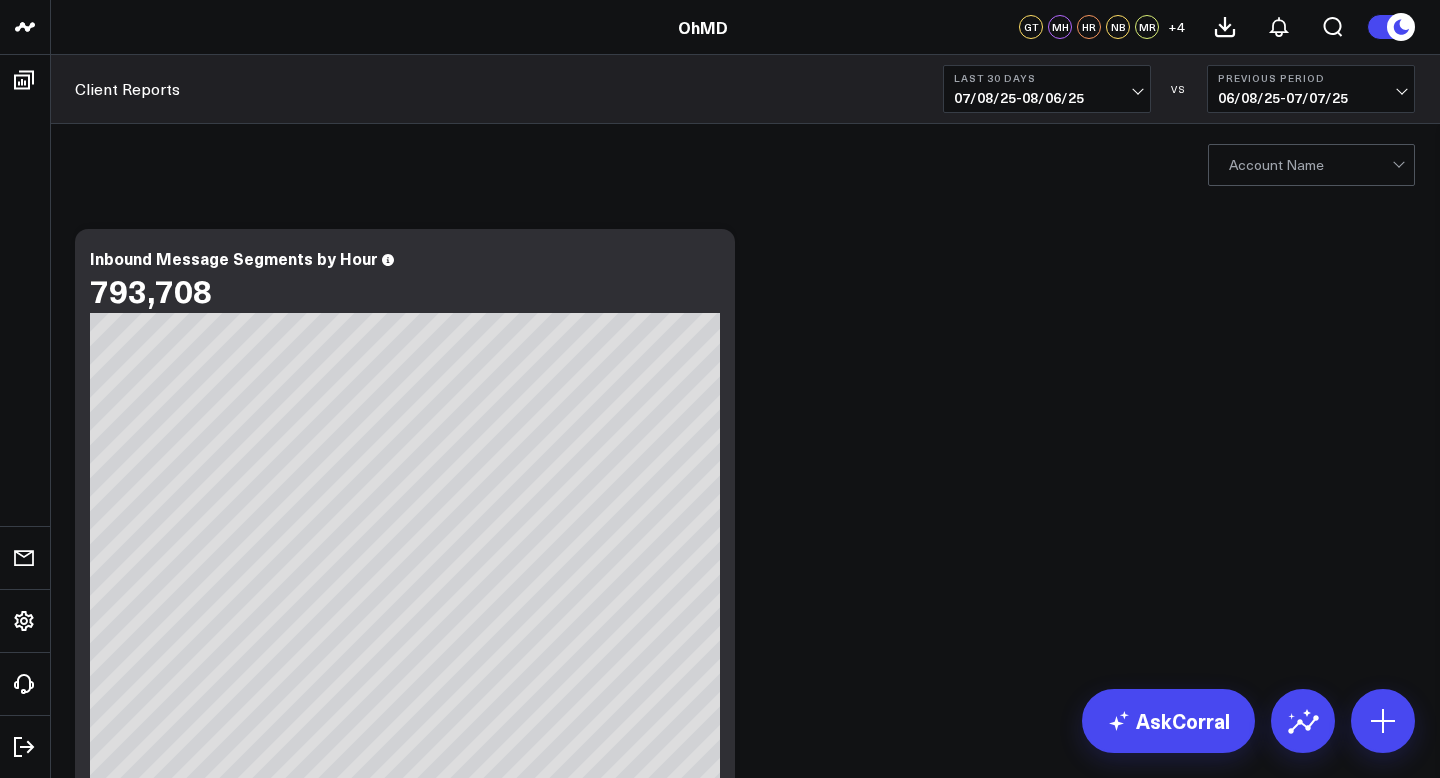 click on "07/08/25  -  08/06/25" at bounding box center (1047, 98) 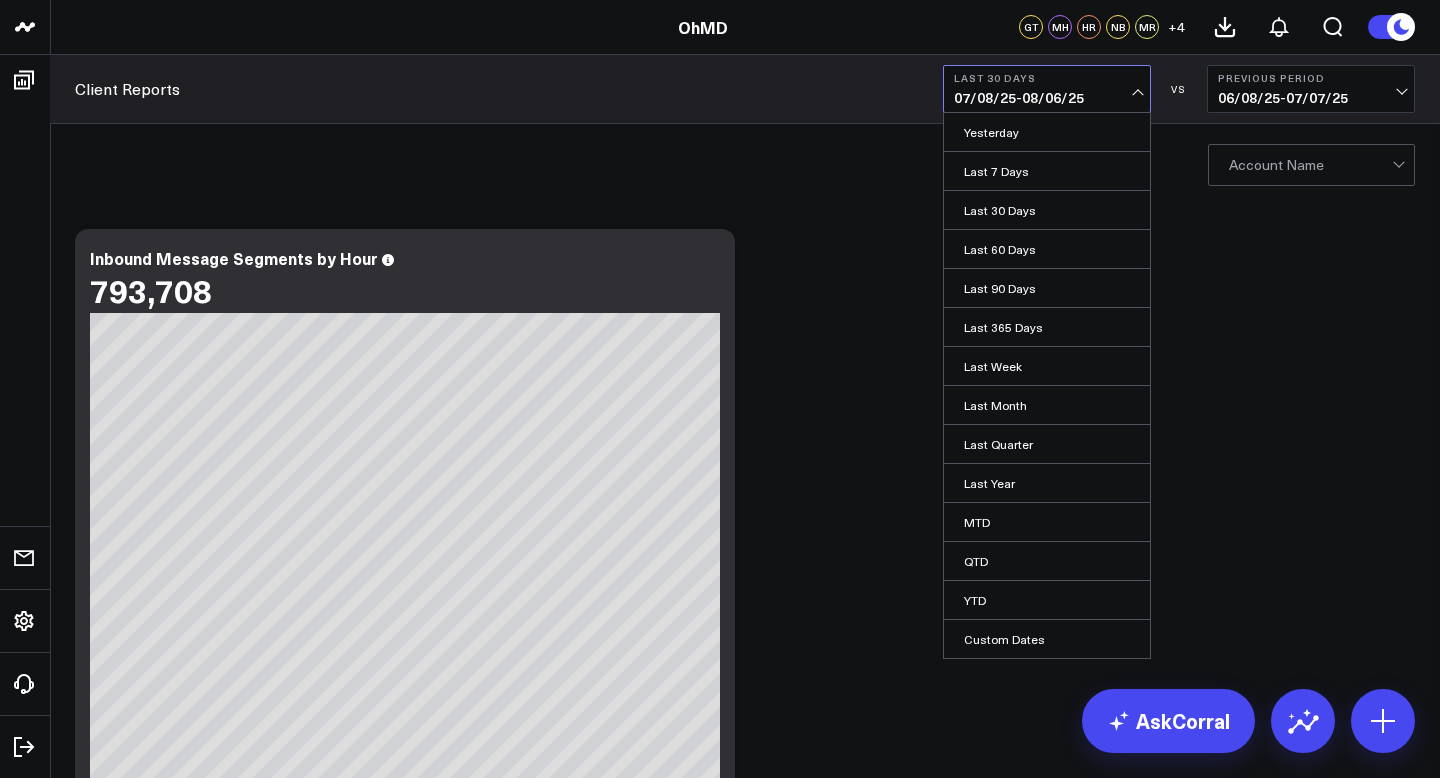 click on "07/08/25  -  08/06/25" at bounding box center [1047, 98] 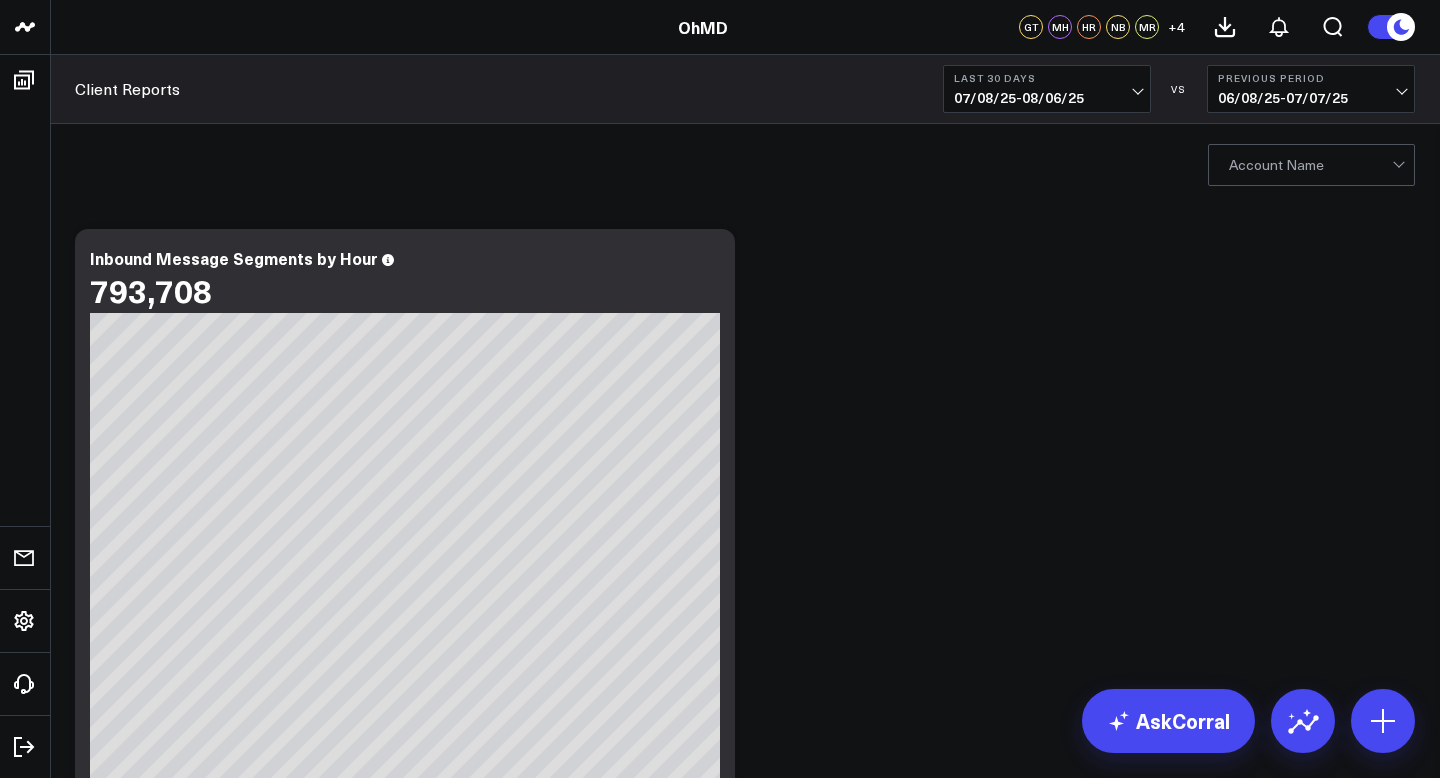 click at bounding box center (1391, 27) 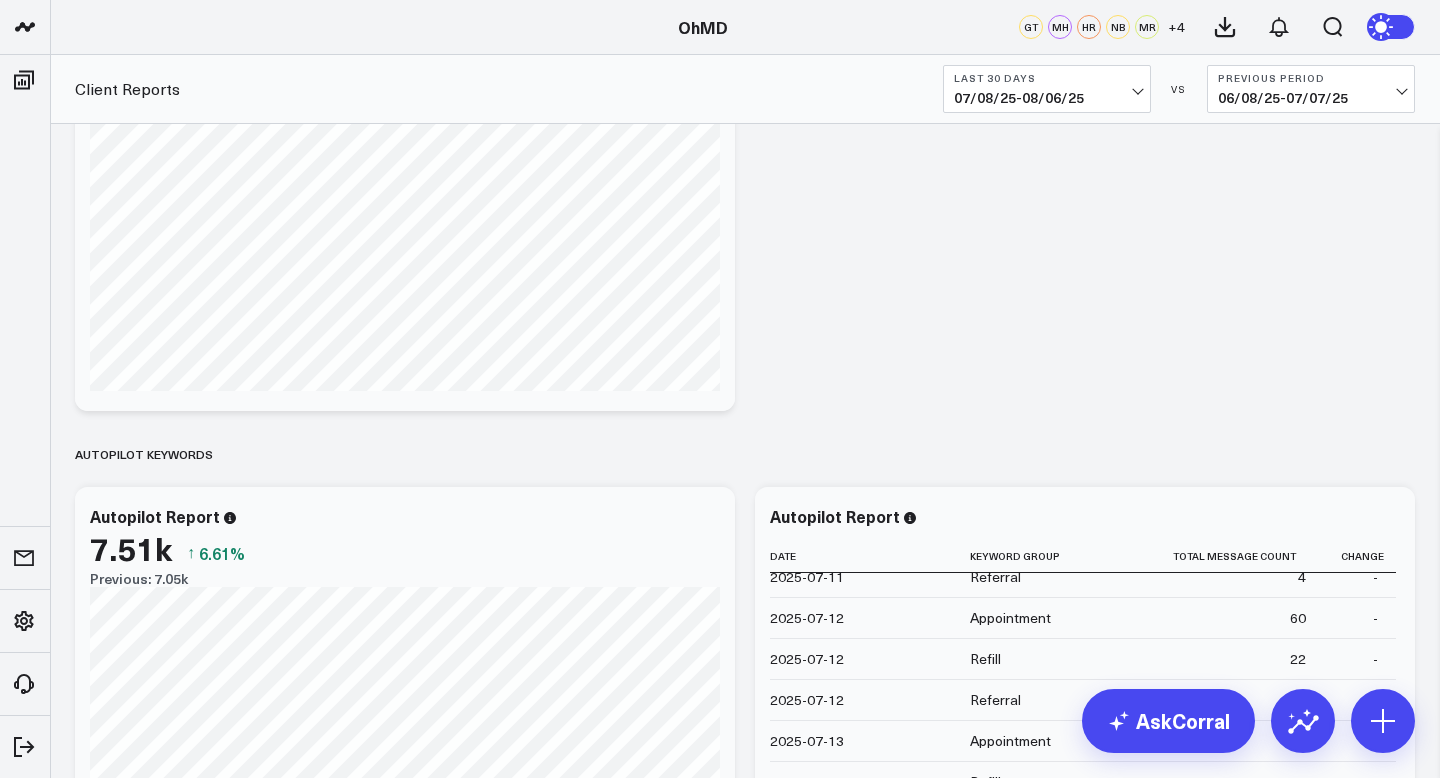 scroll, scrollTop: 1042, scrollLeft: 0, axis: vertical 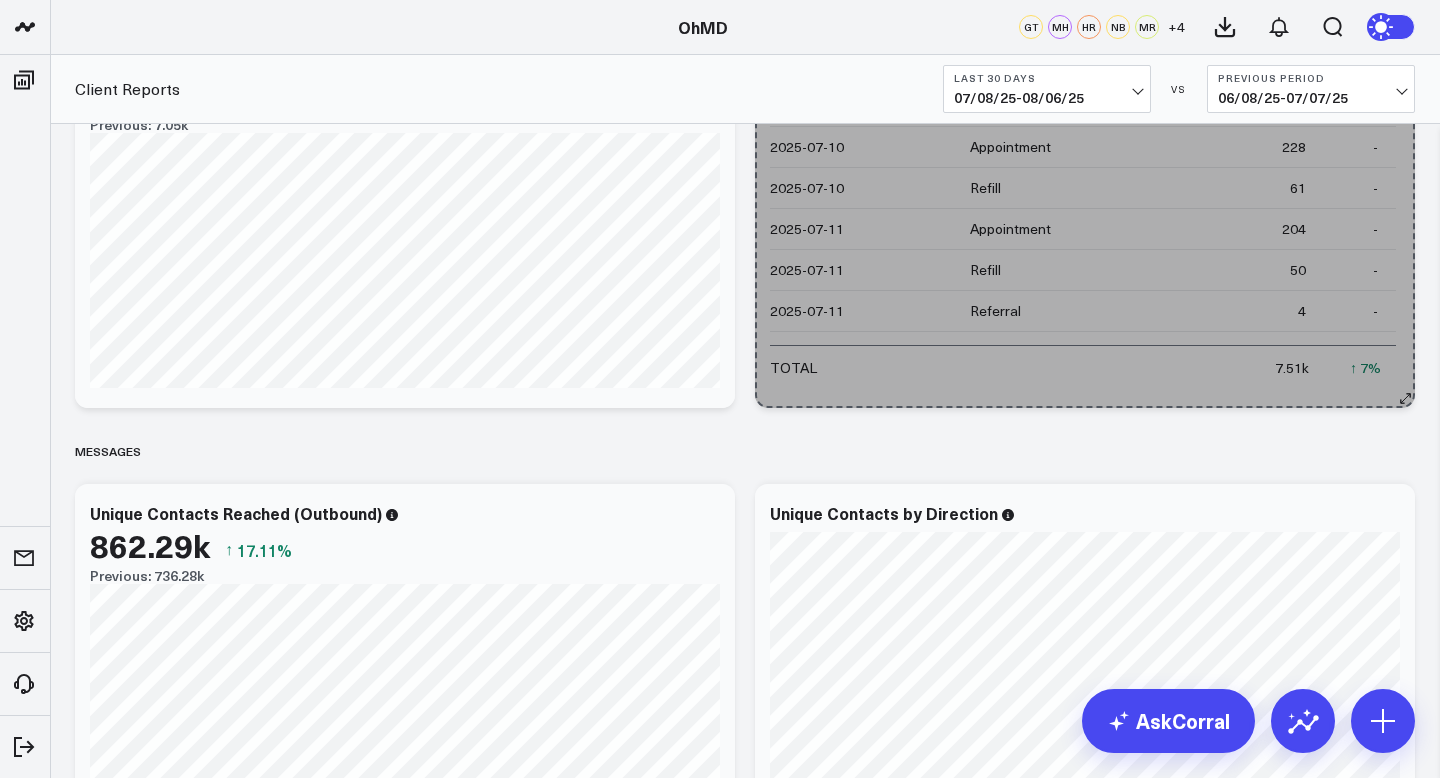 click 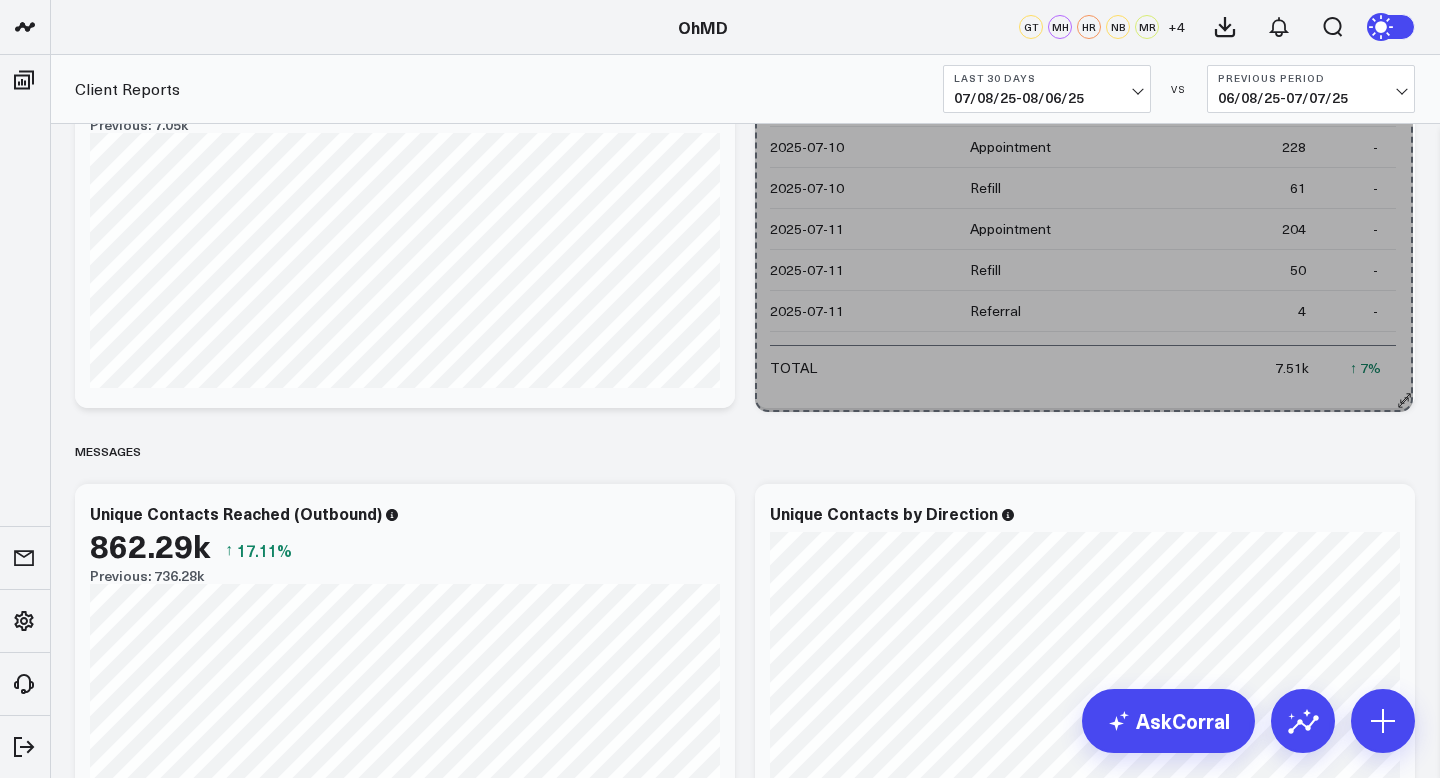 click 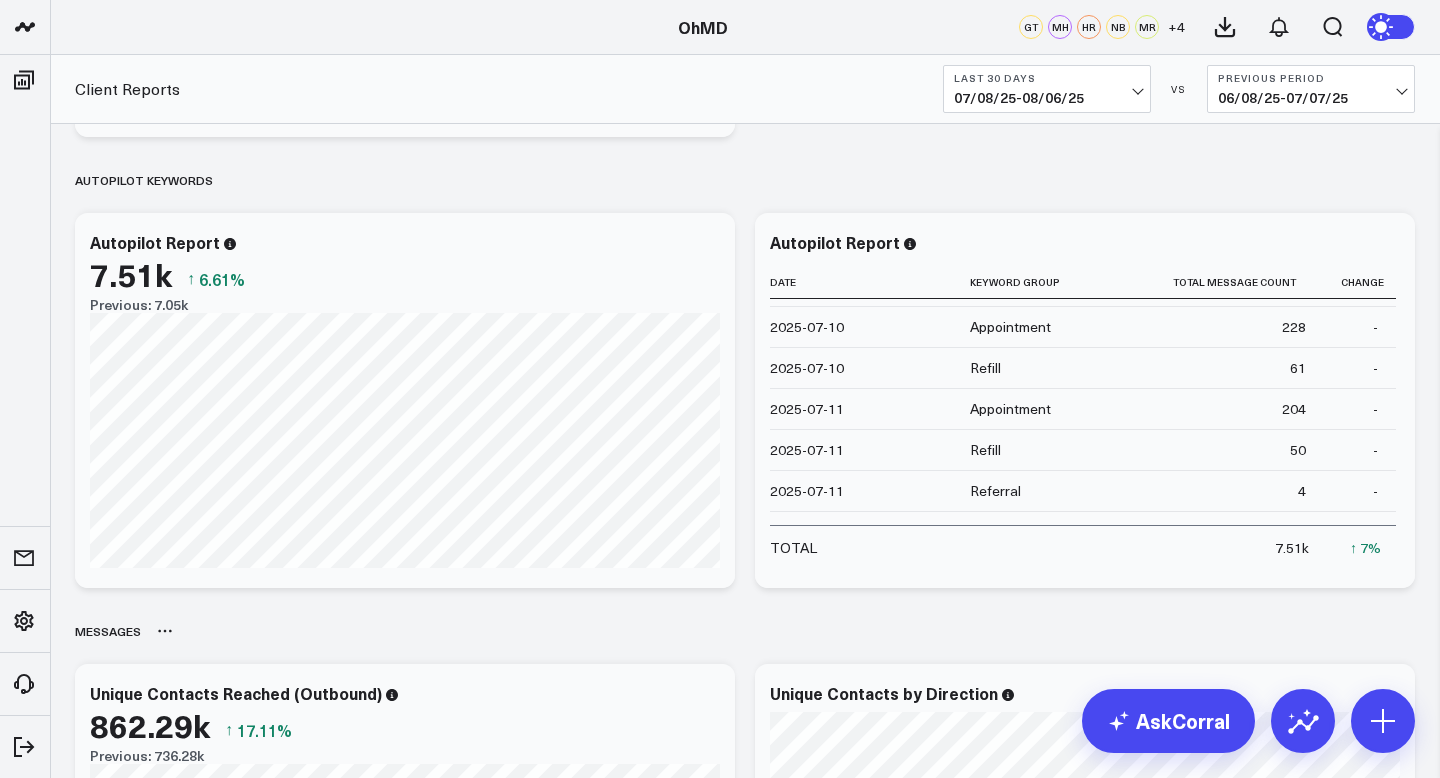 scroll, scrollTop: 849, scrollLeft: 0, axis: vertical 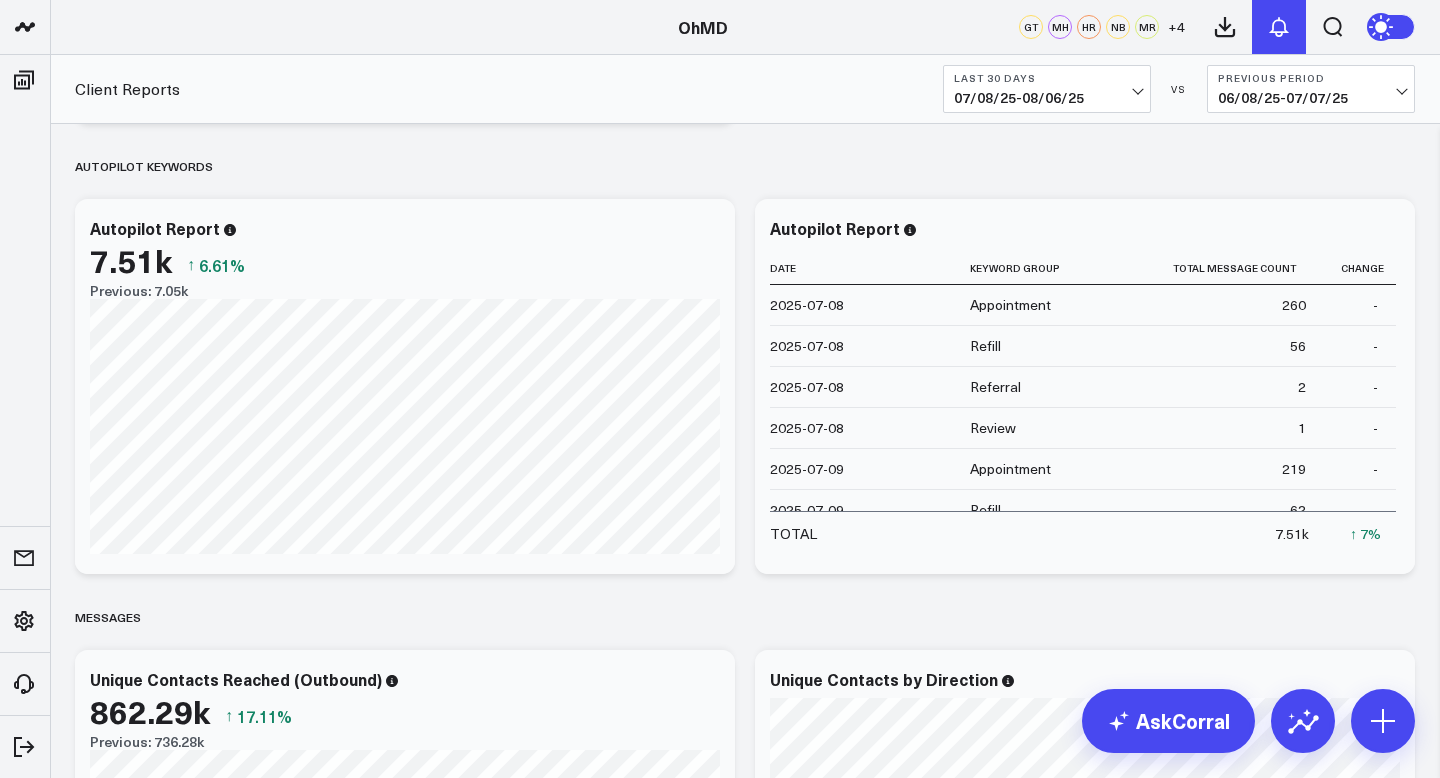 click 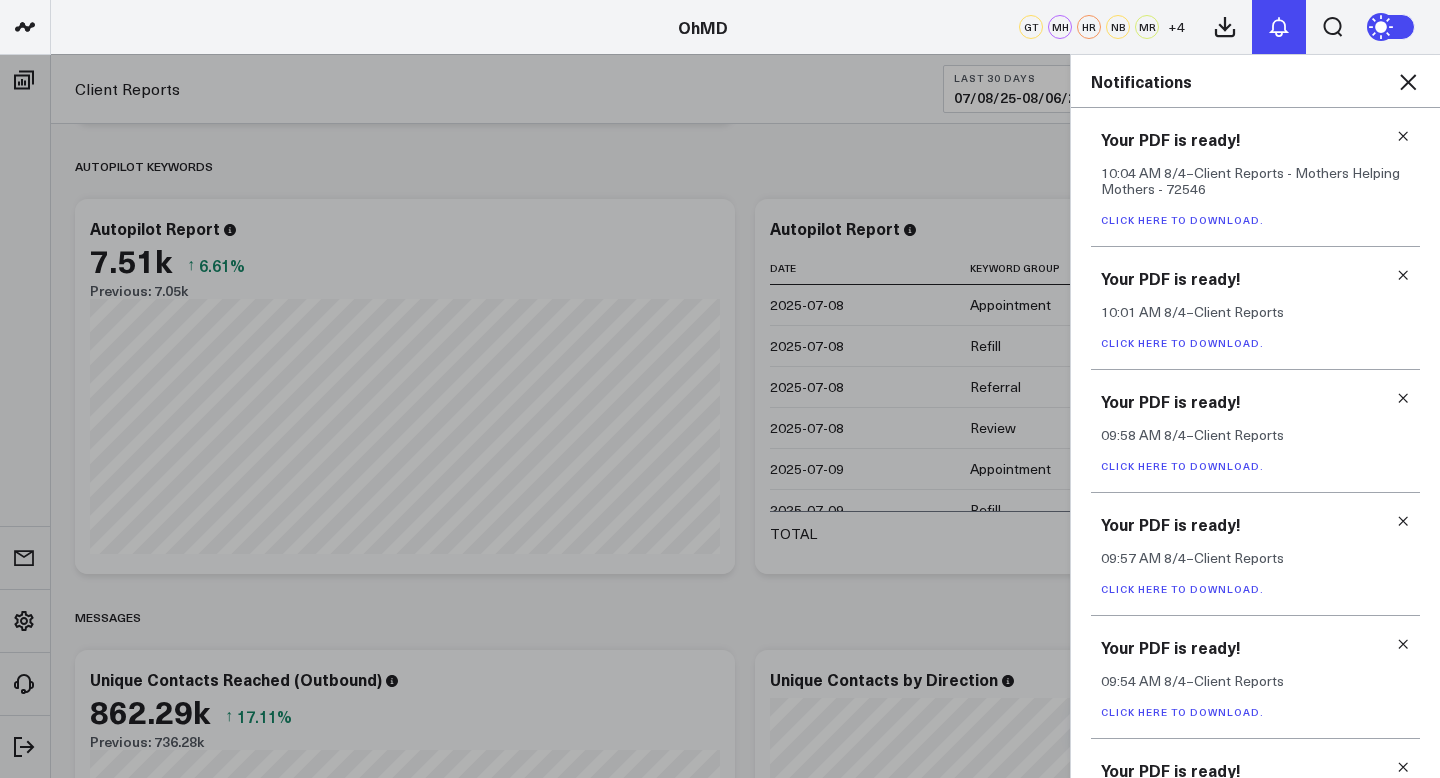 click 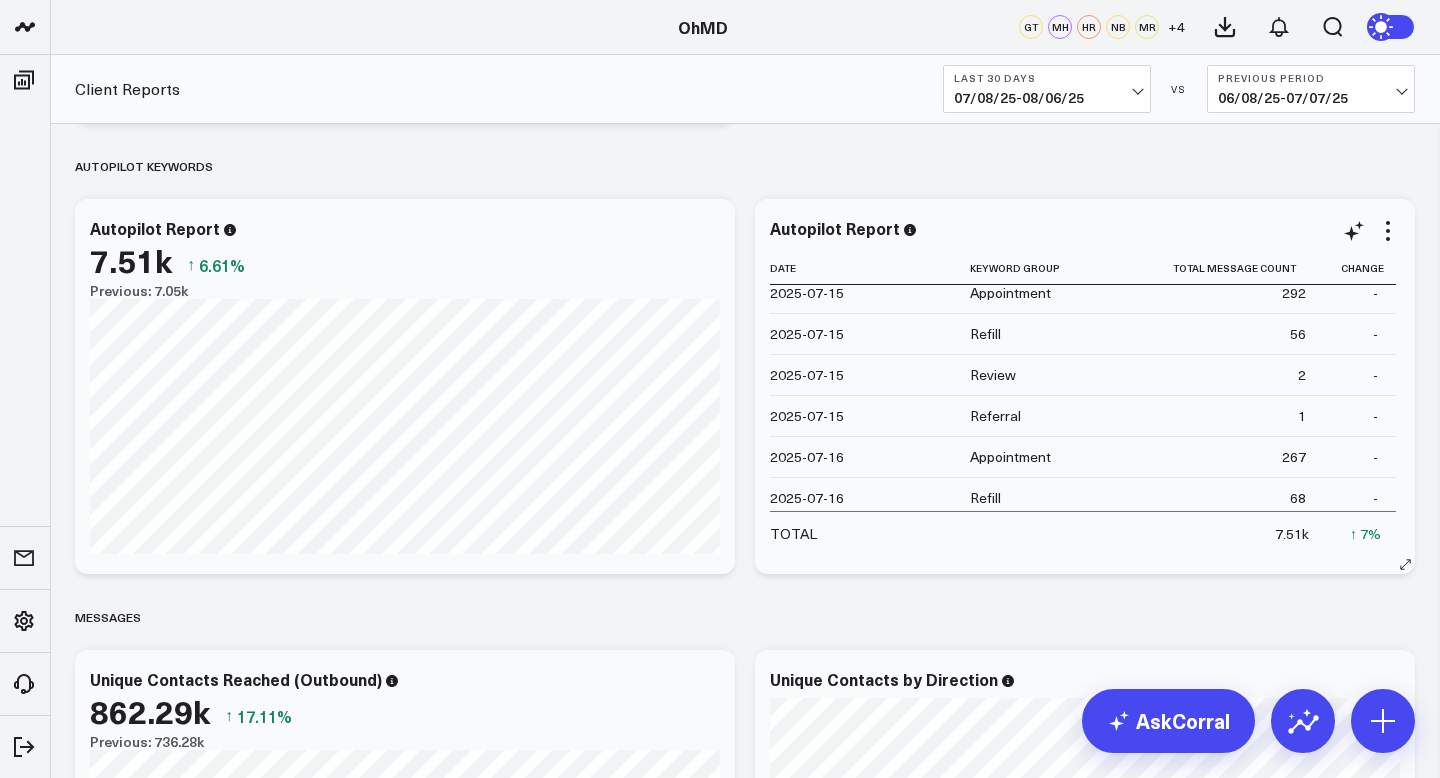 scroll, scrollTop: 862, scrollLeft: 0, axis: vertical 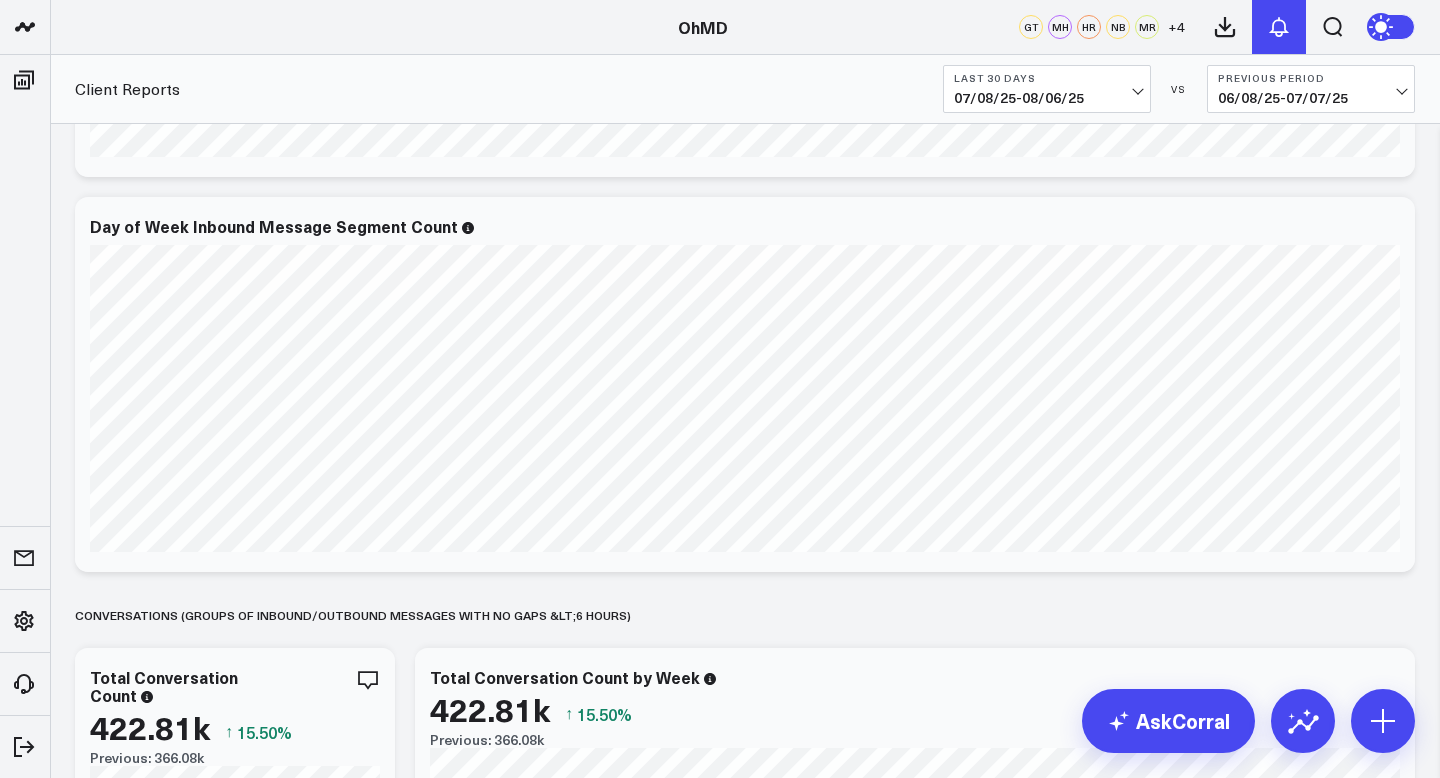 click 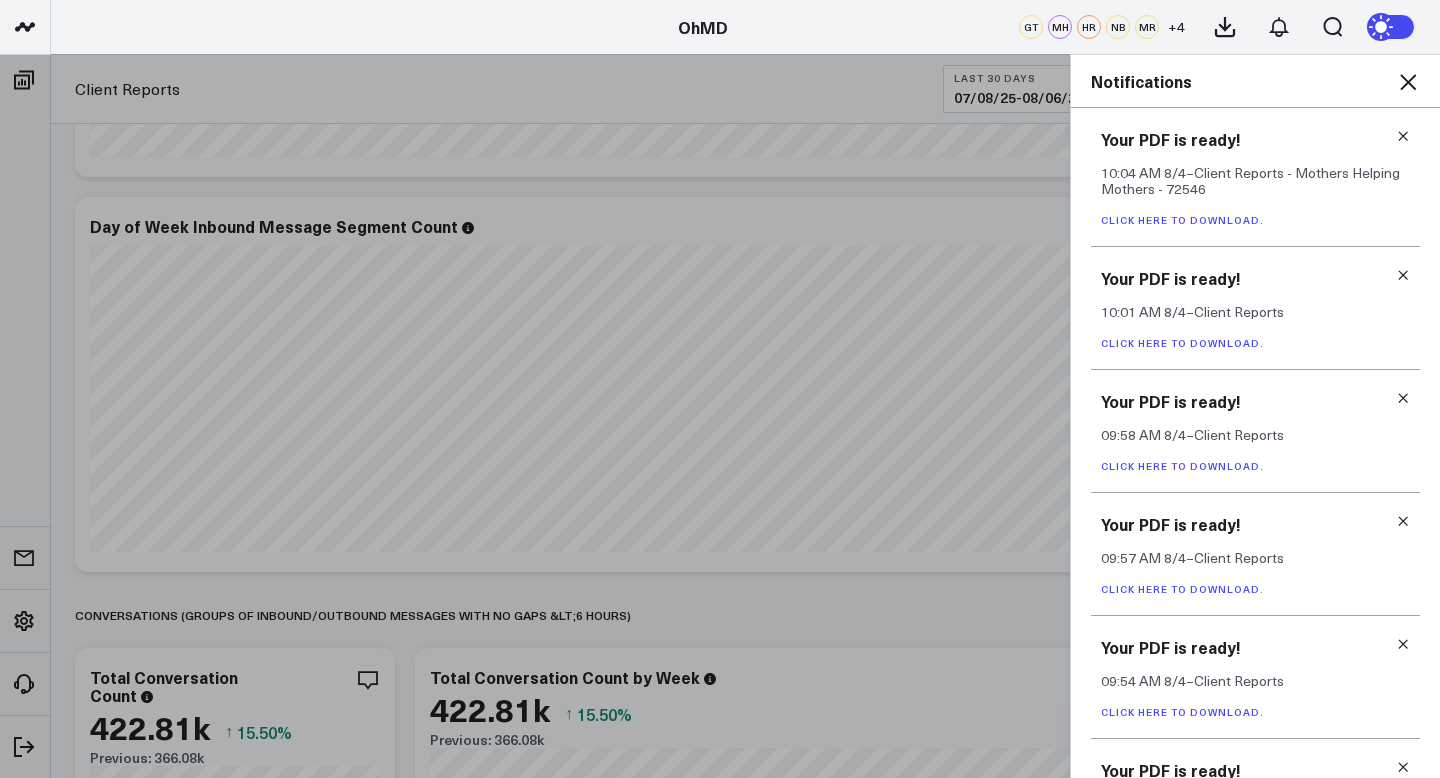 click on "Click here to download." at bounding box center [1182, 220] 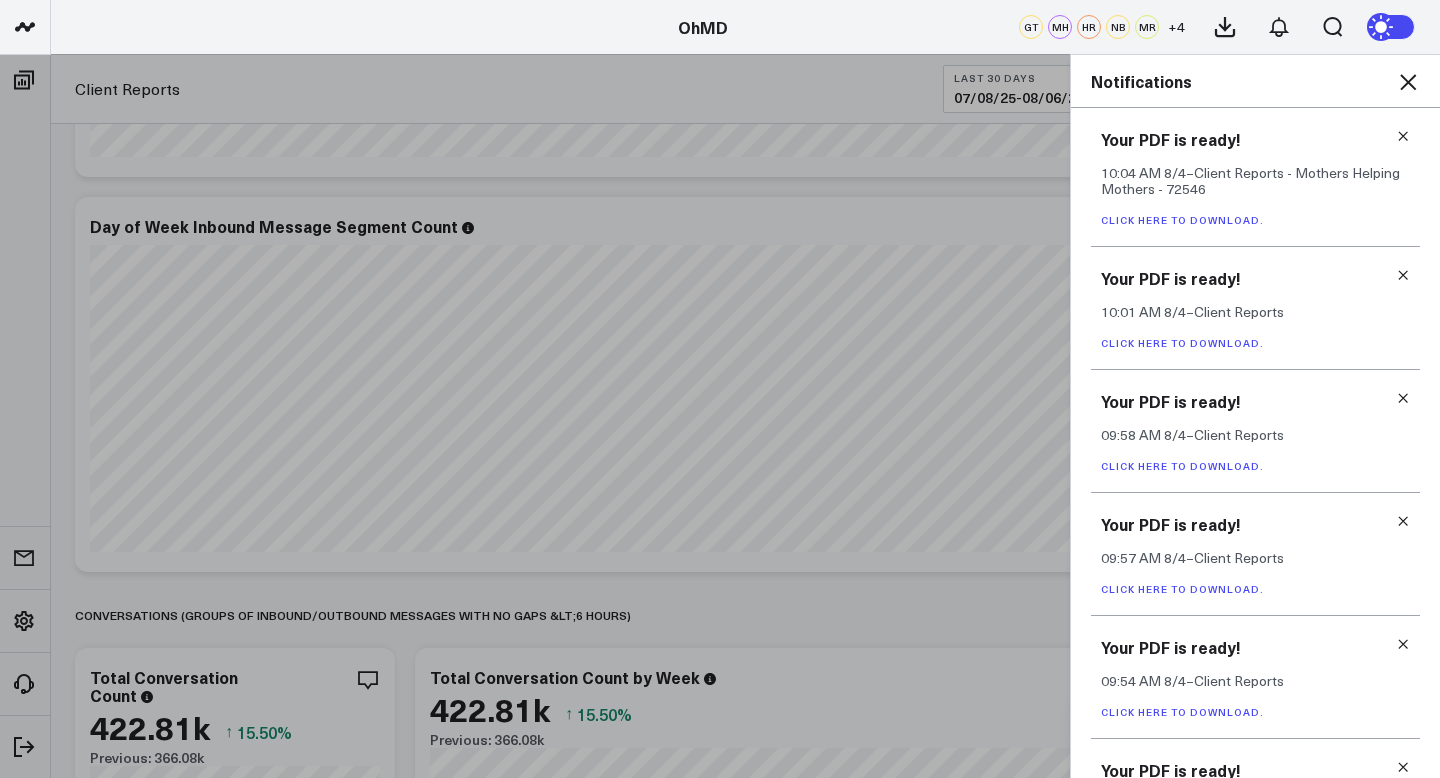 click 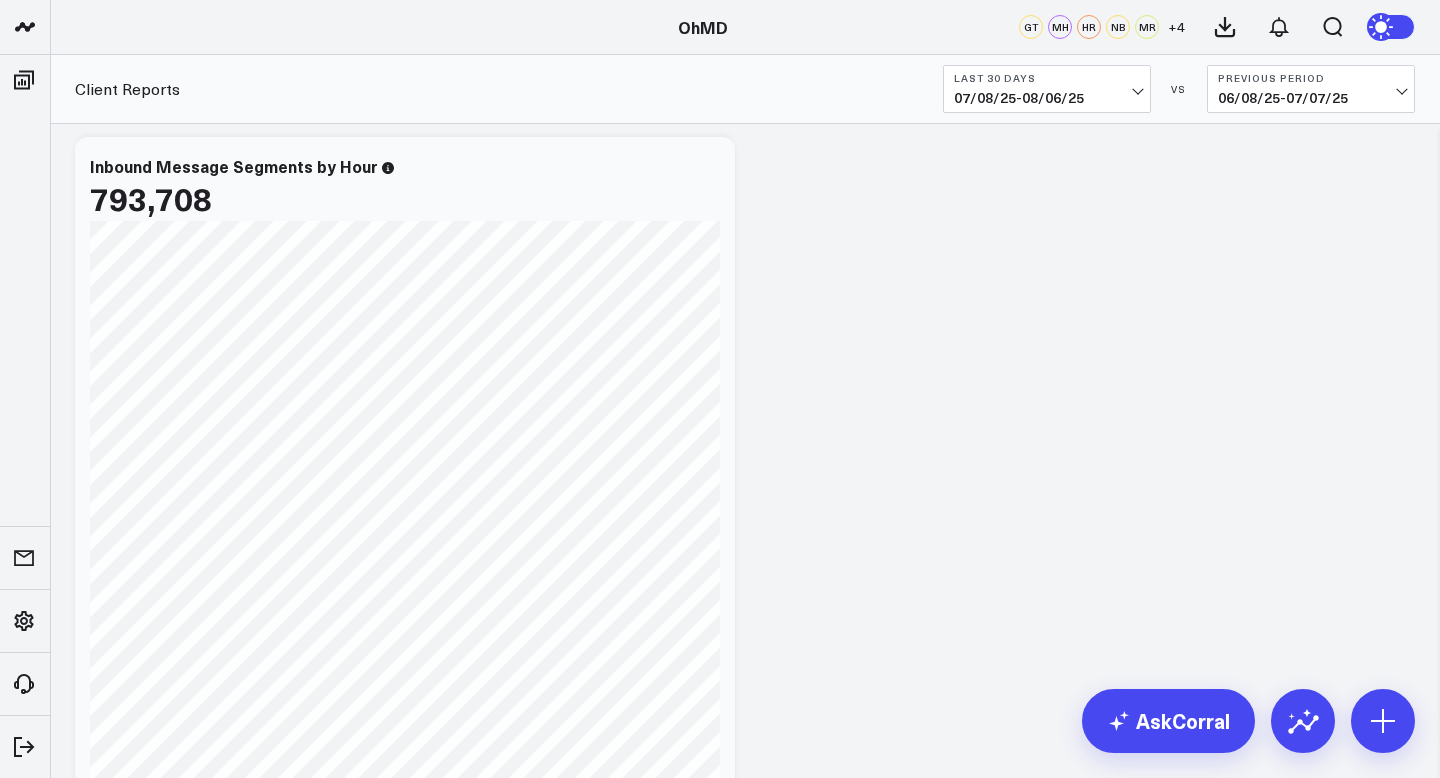 scroll, scrollTop: 0, scrollLeft: 0, axis: both 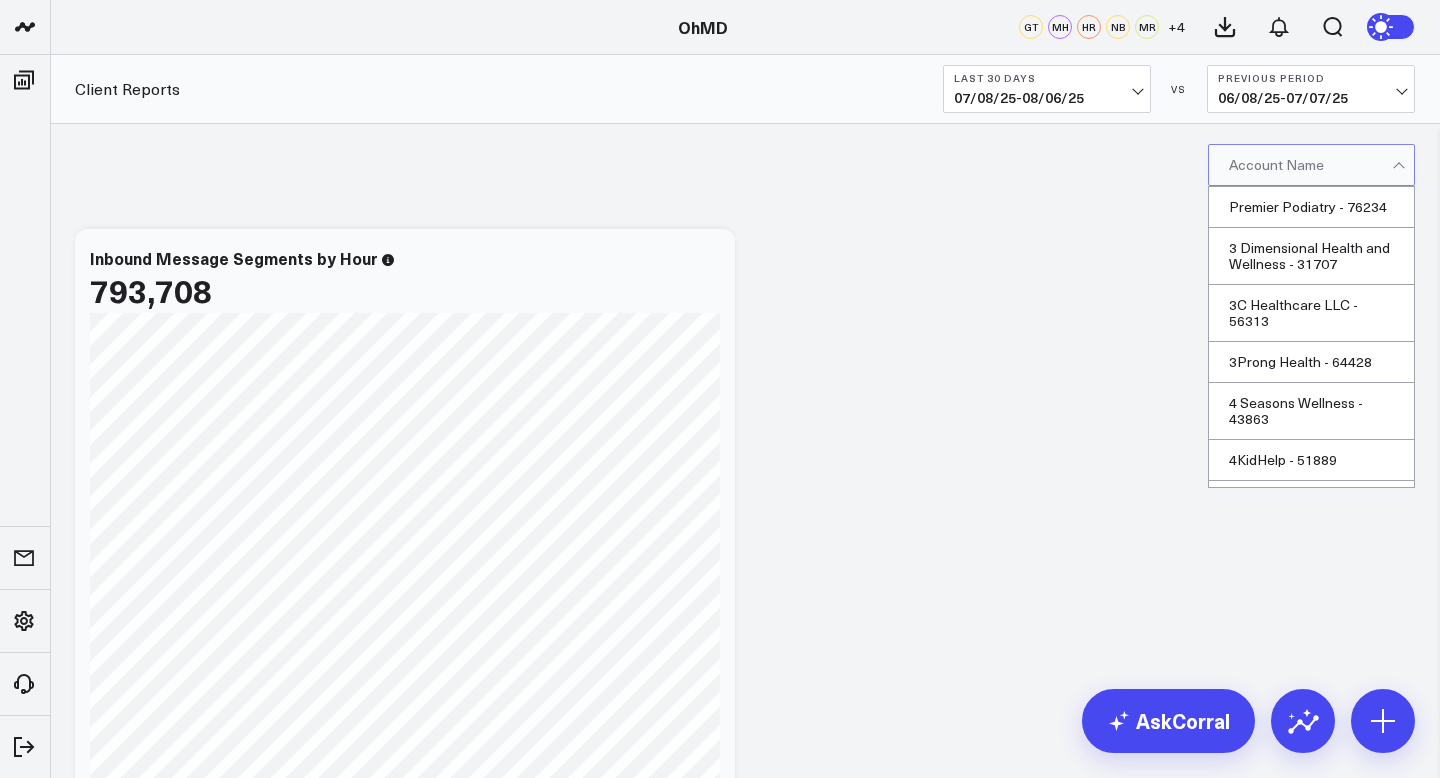 click at bounding box center [1310, 165] 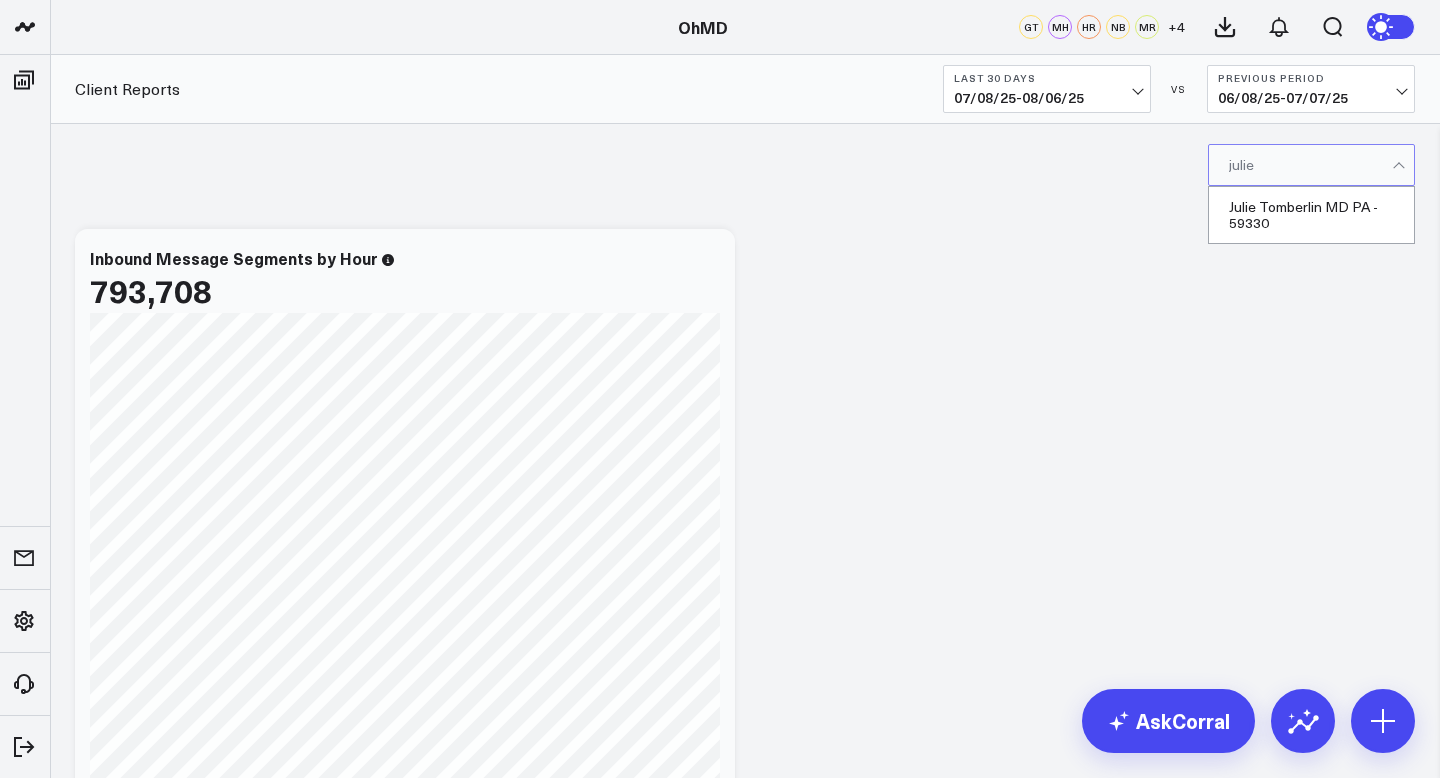 type on "julie" 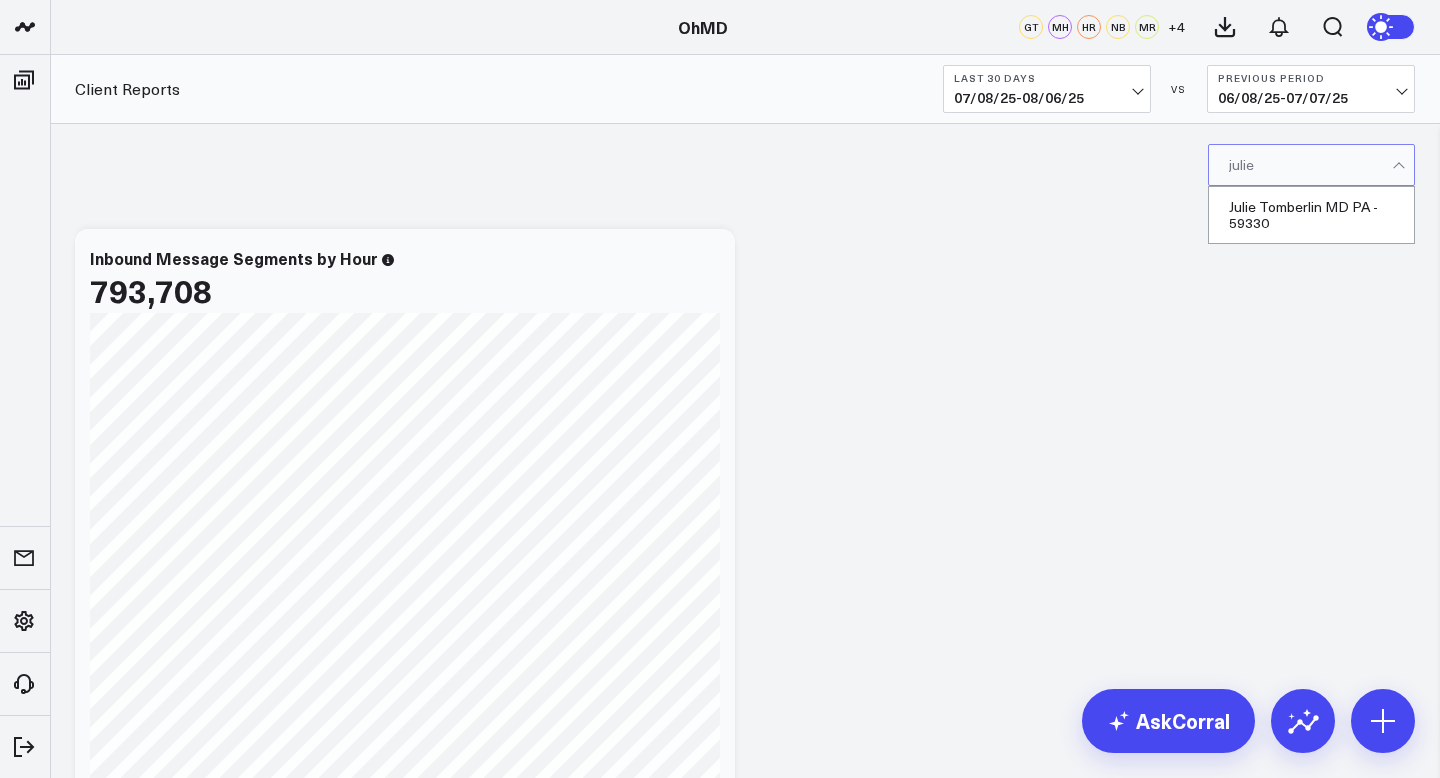 type 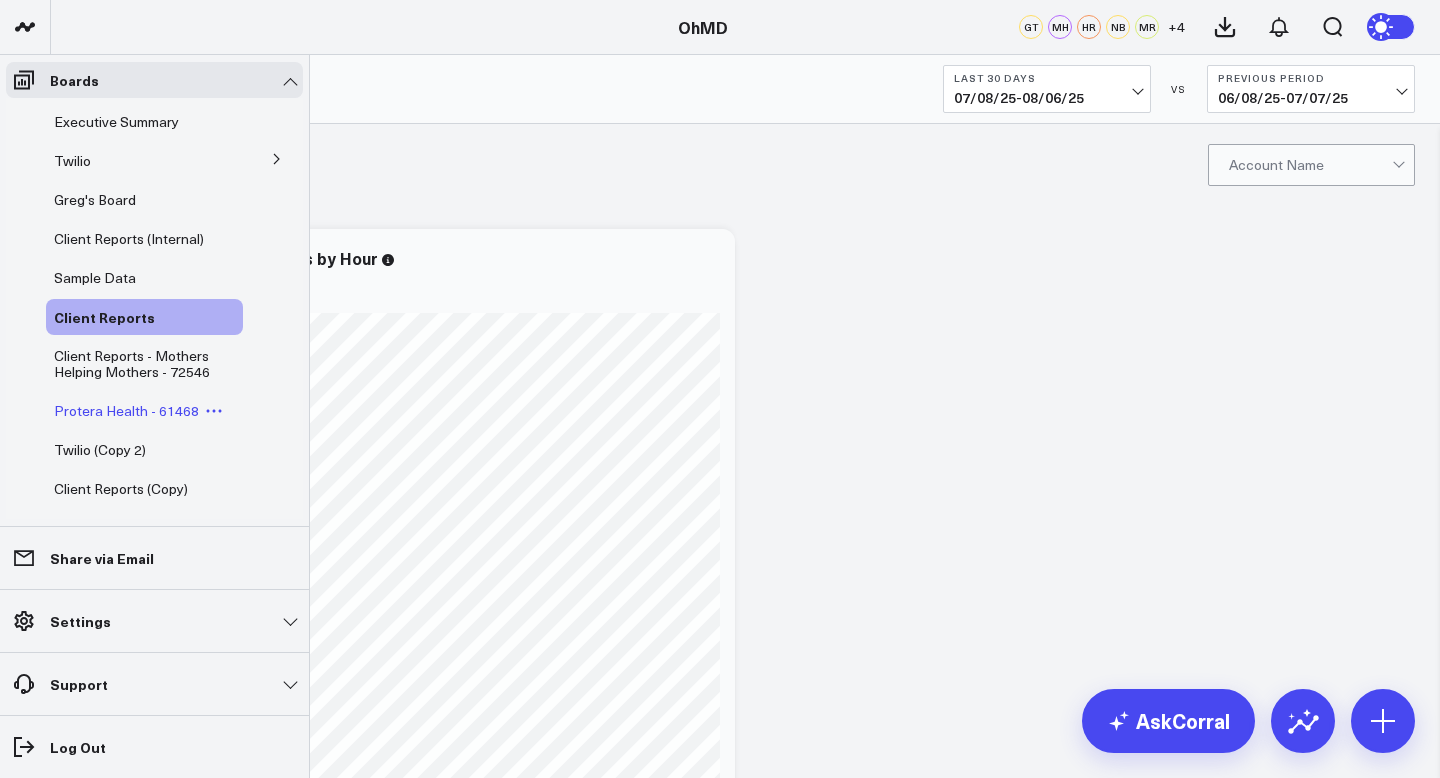 click on "Protera Health - 61468" at bounding box center (126, 410) 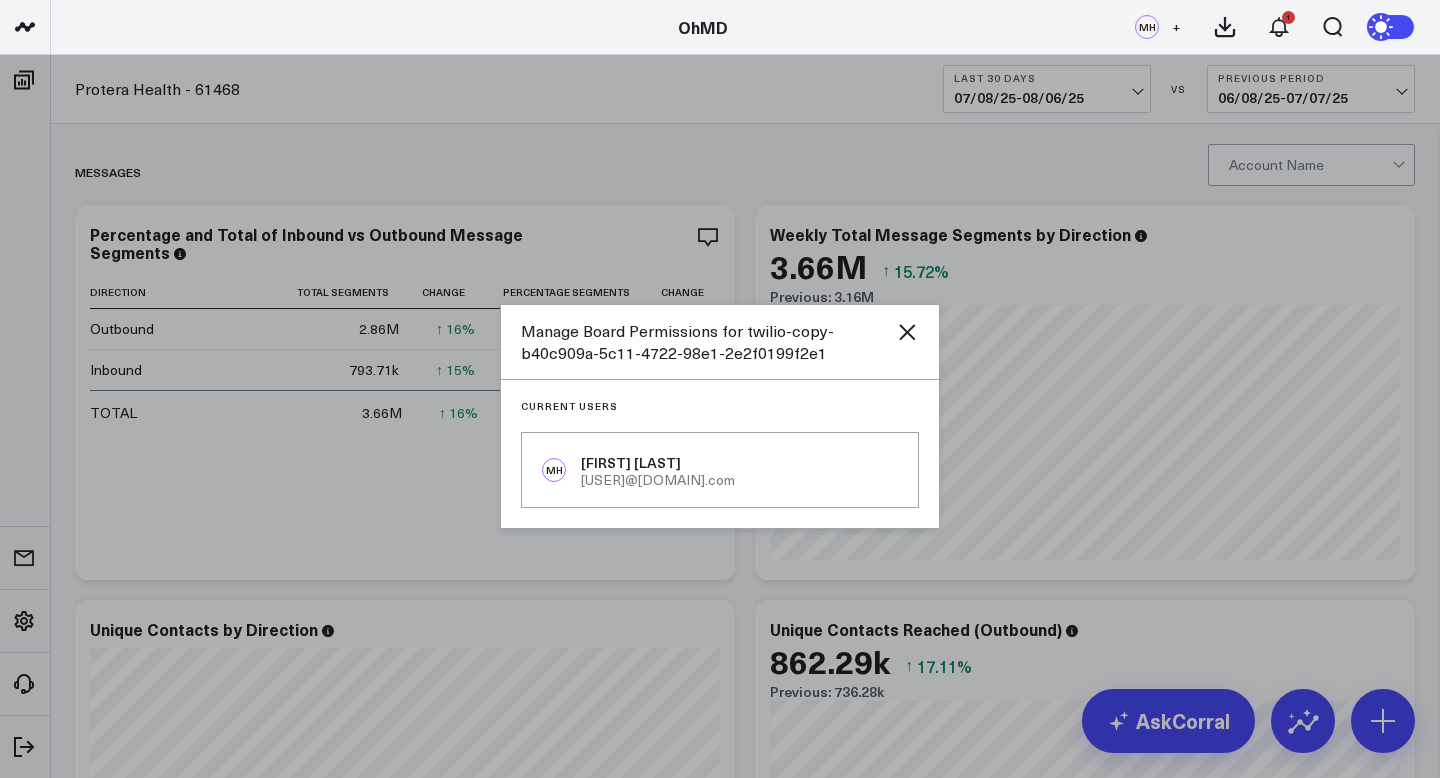scroll, scrollTop: 0, scrollLeft: 0, axis: both 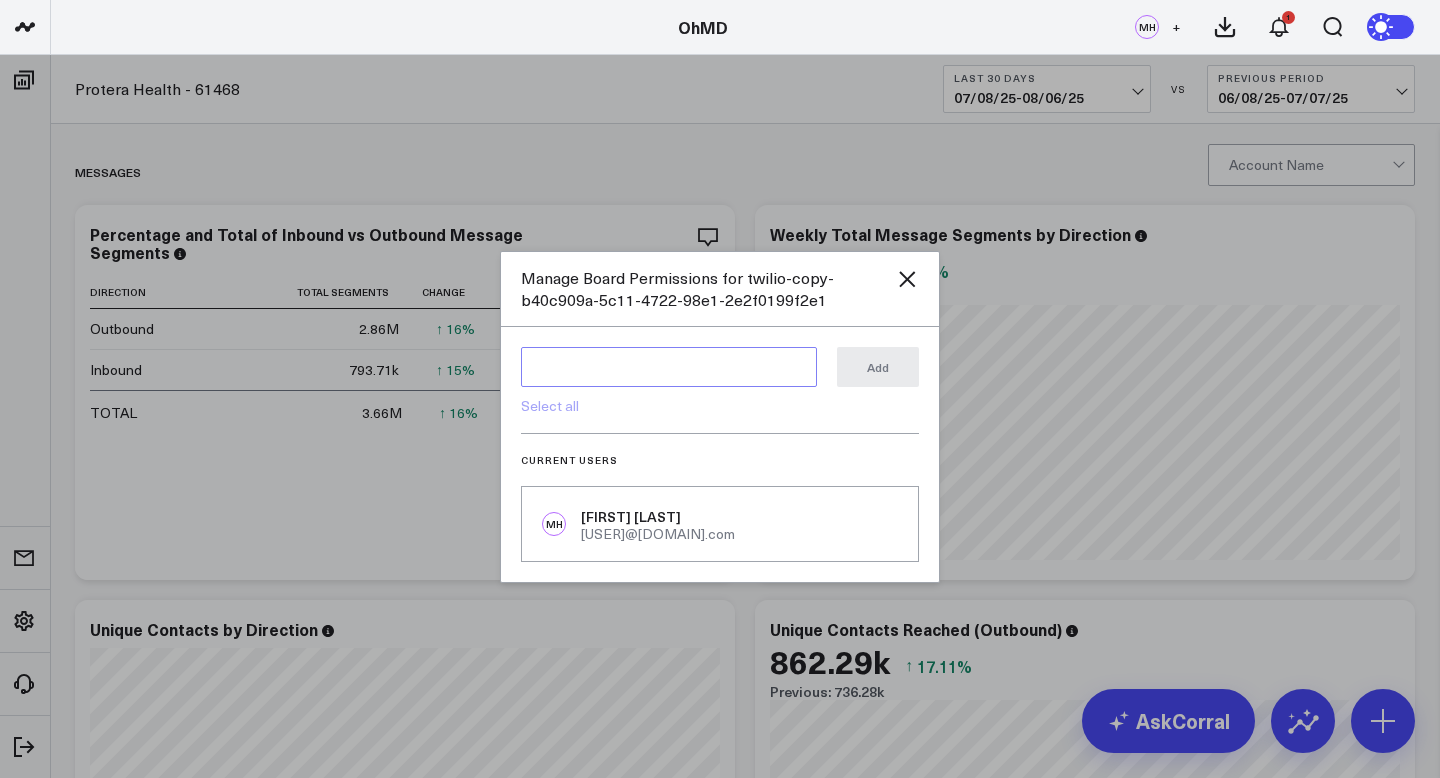 click at bounding box center [669, 367] 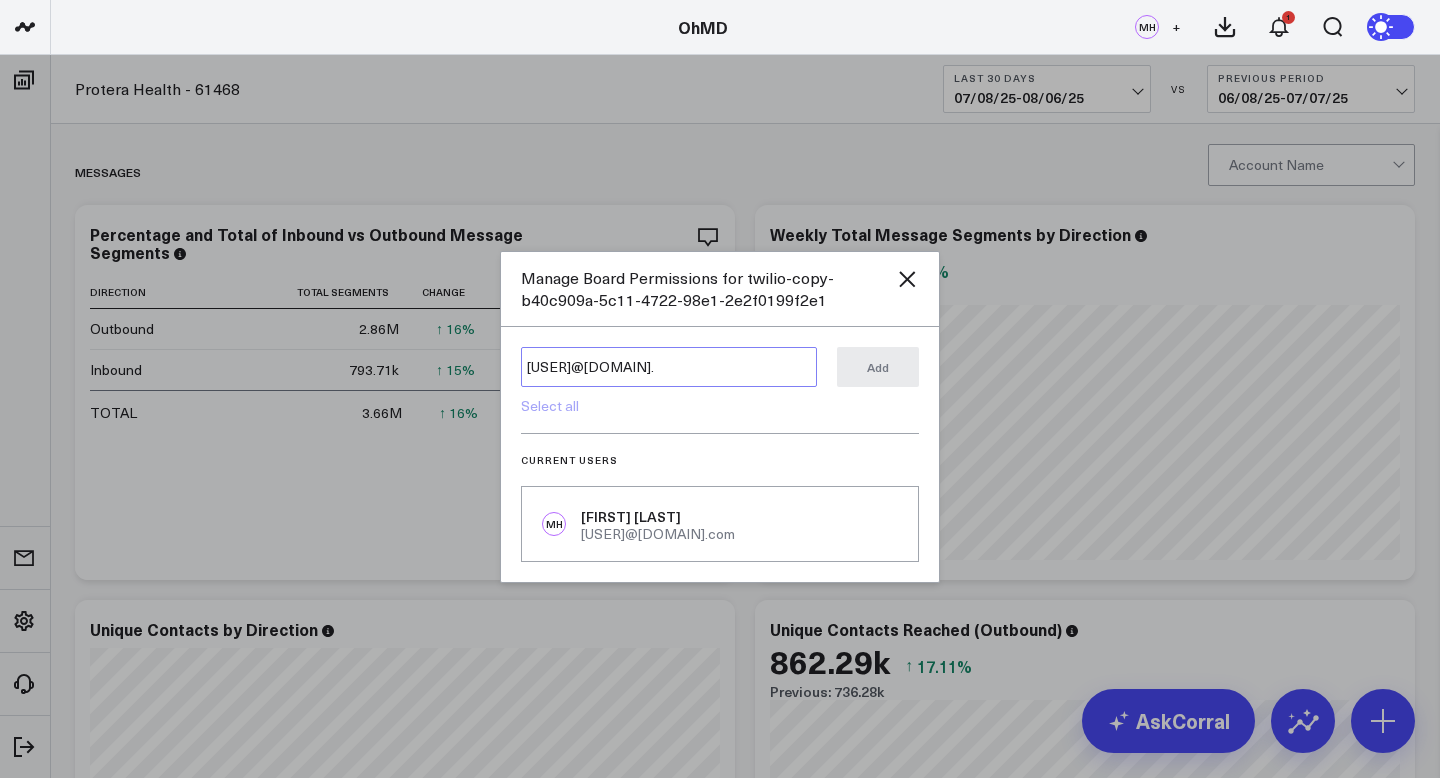 click on "melanie@ohmd." at bounding box center [669, 367] 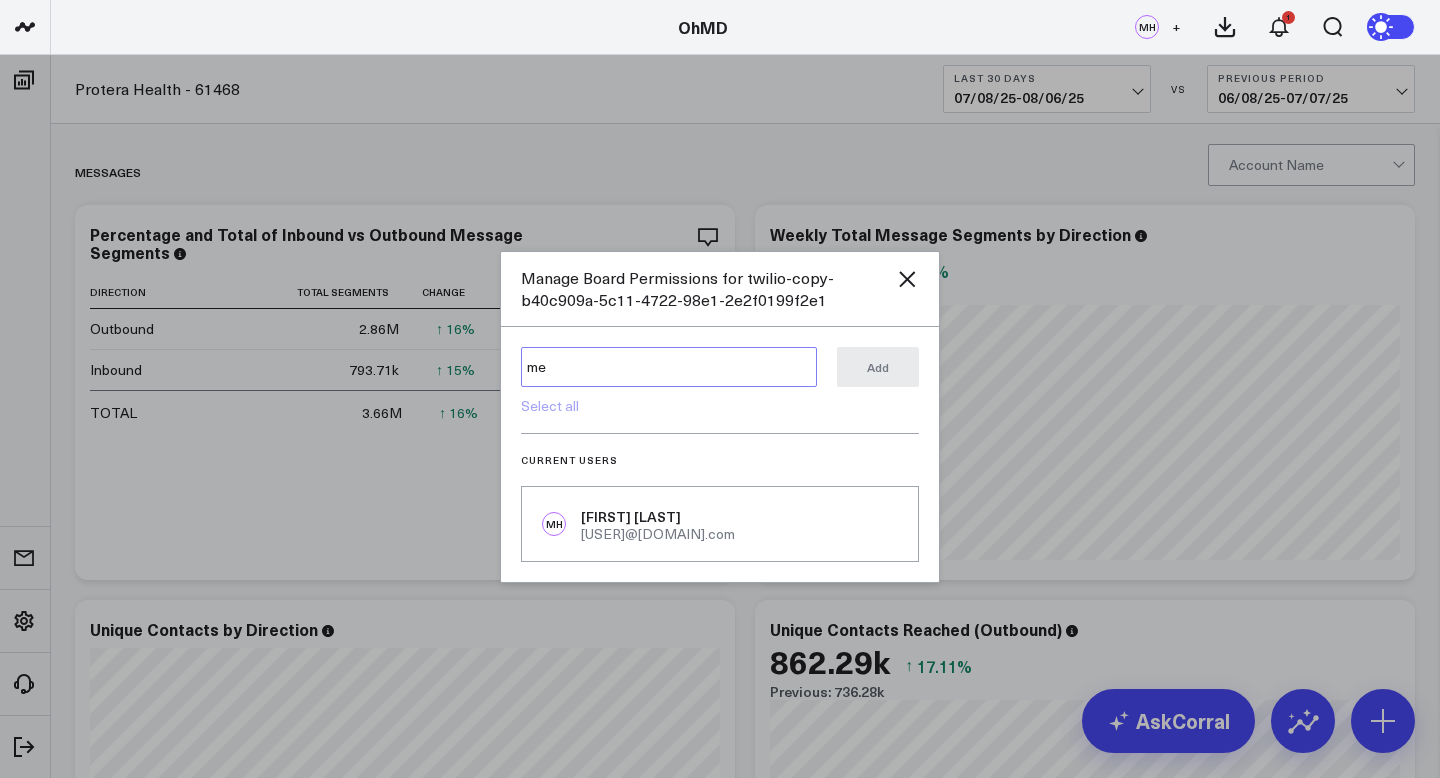 type on "m" 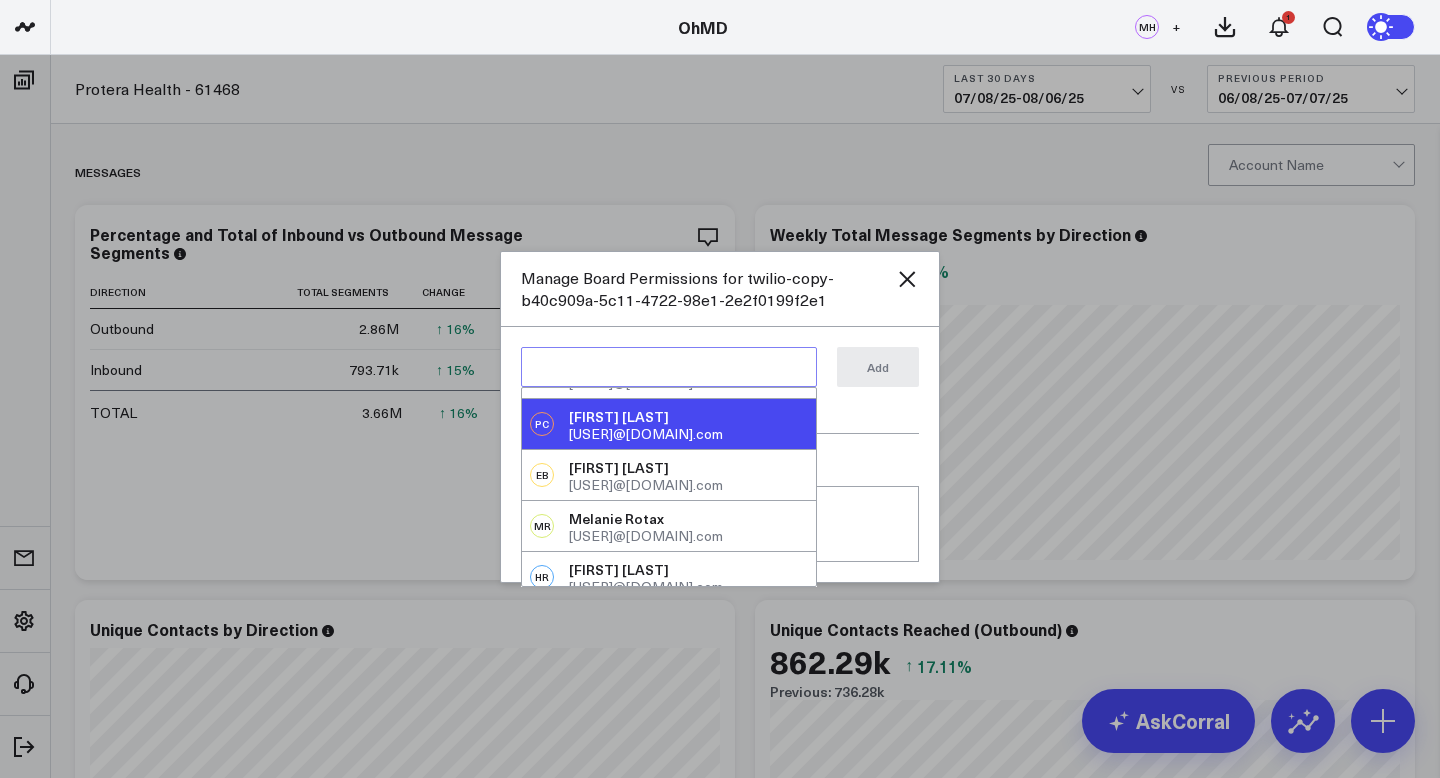 scroll, scrollTop: 90, scrollLeft: 0, axis: vertical 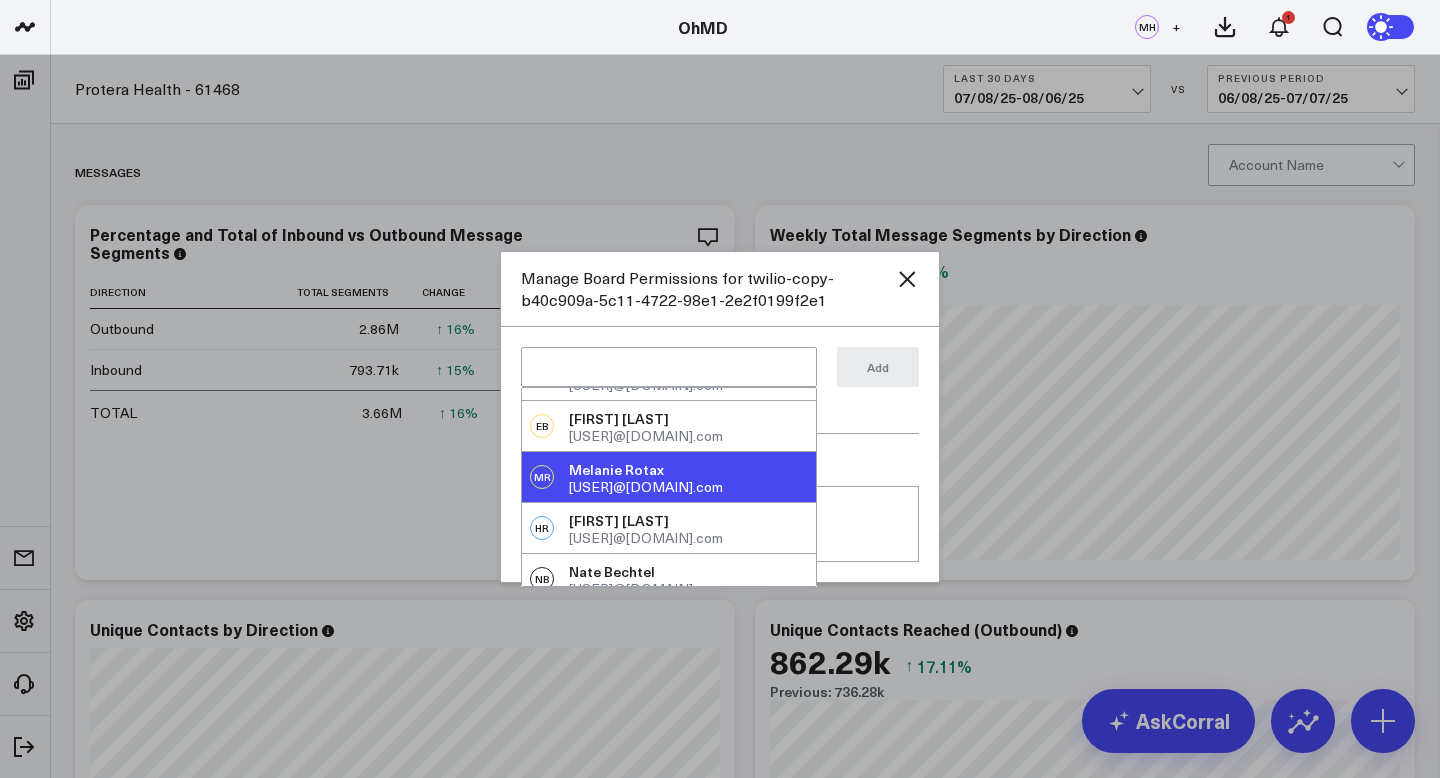 click on "melanie@ohmd.com" at bounding box center [646, 487] 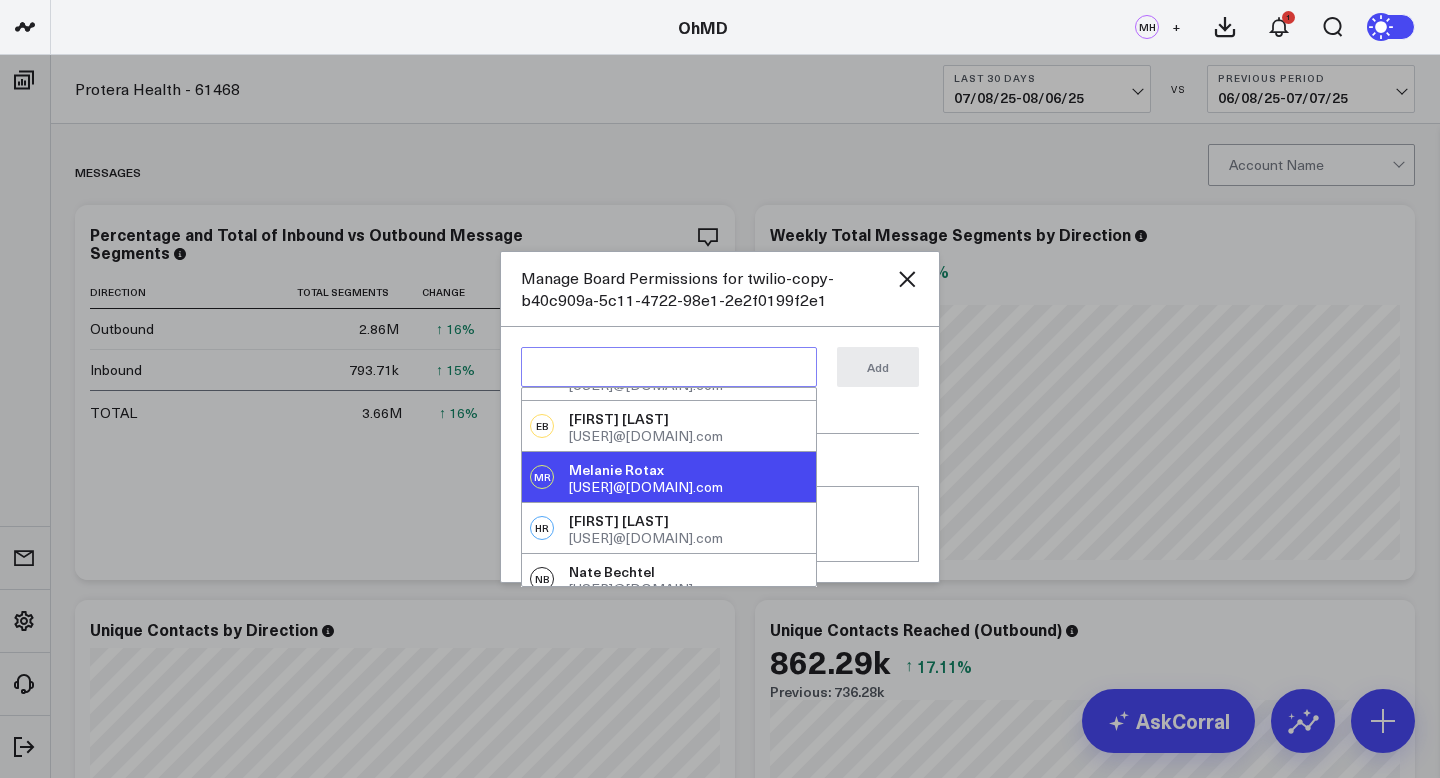 type on "@Melanie Rotax" 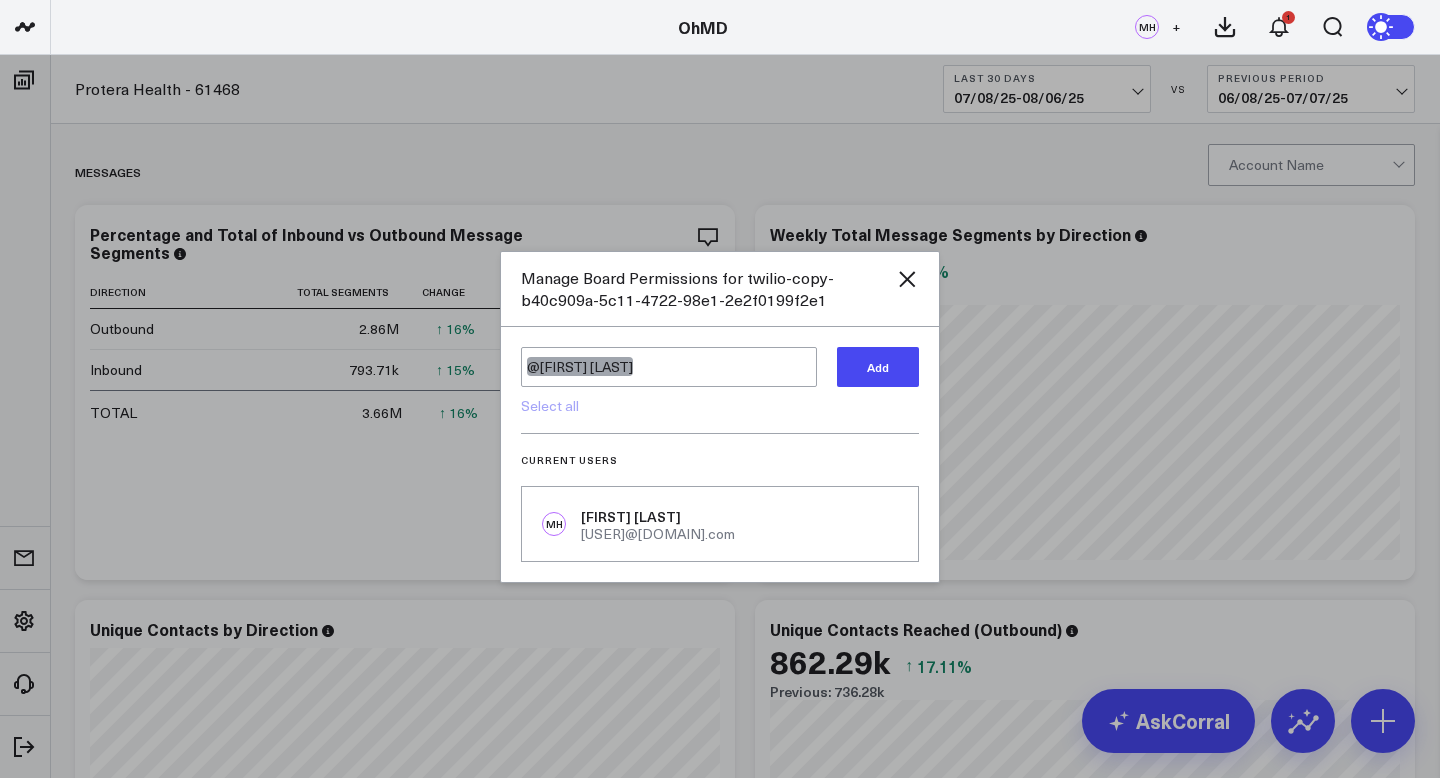 click on "Add" at bounding box center [878, 367] 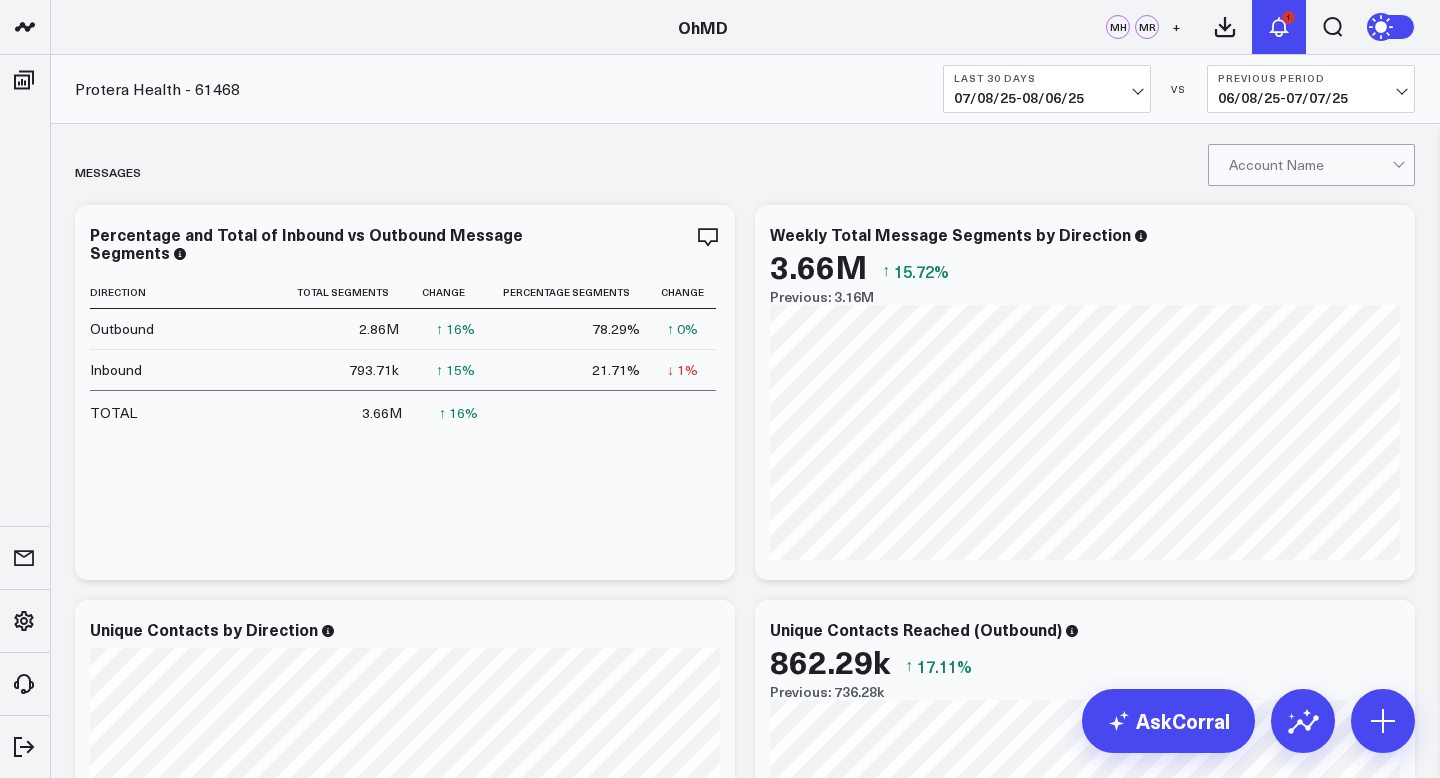 click 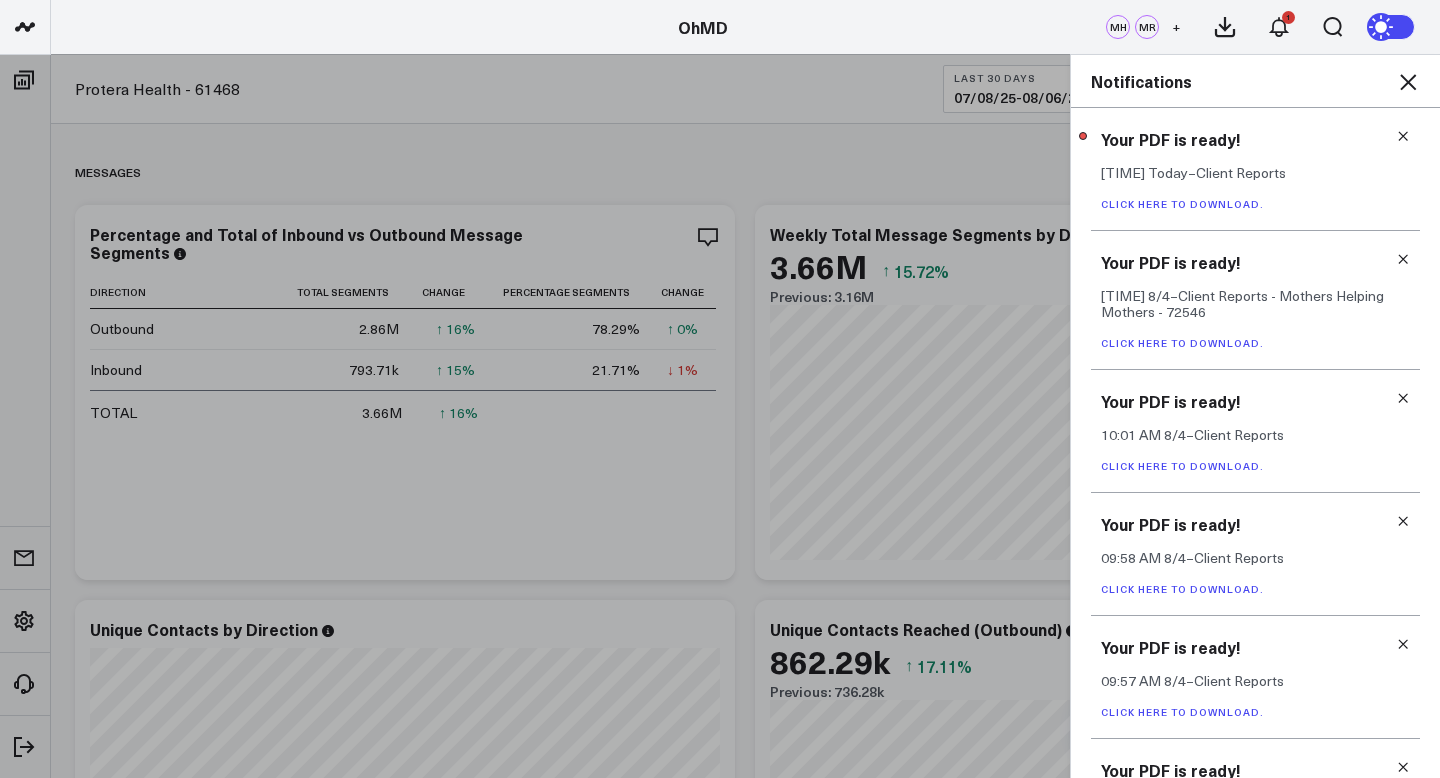 click 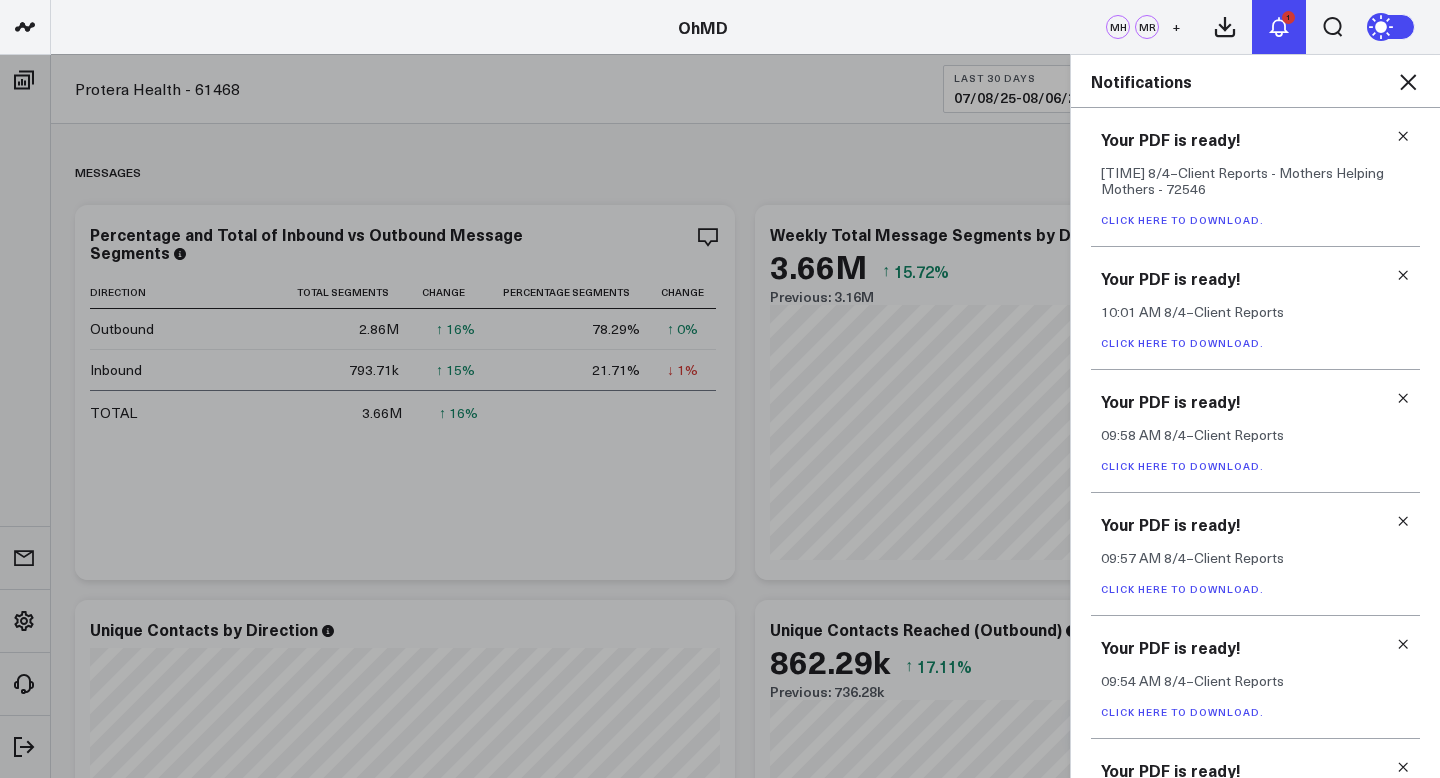 click 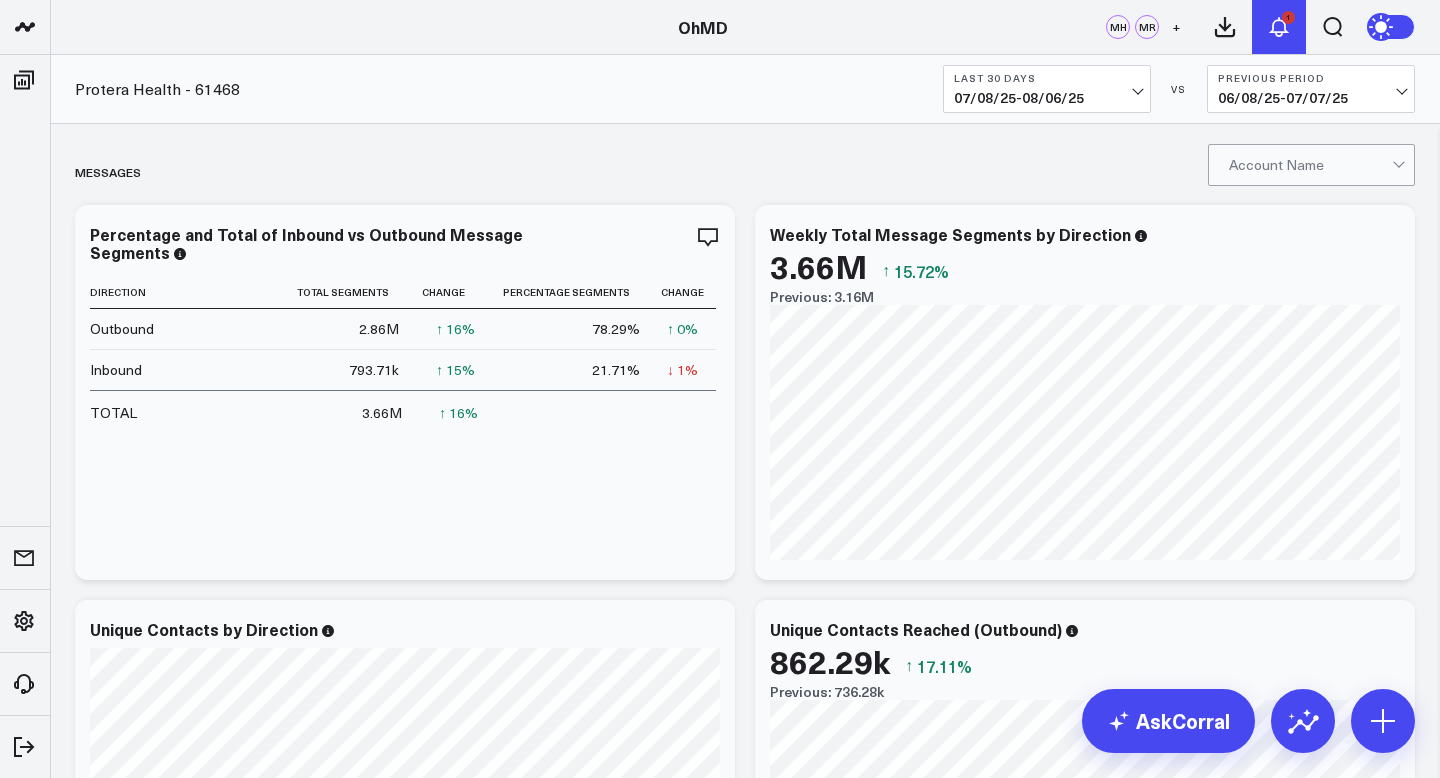 click on "1" at bounding box center [1279, 27] 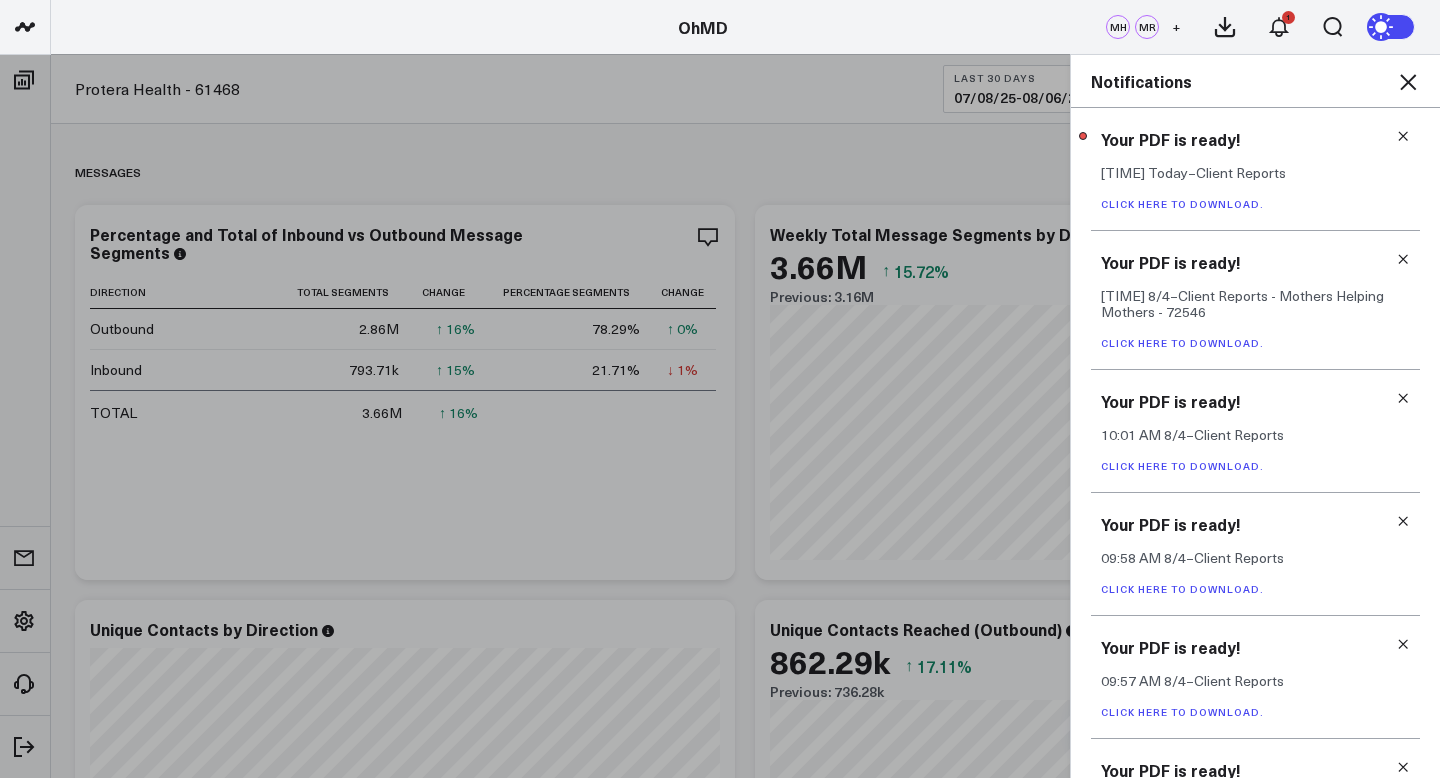 click on "Click here to download." at bounding box center [1182, 204] 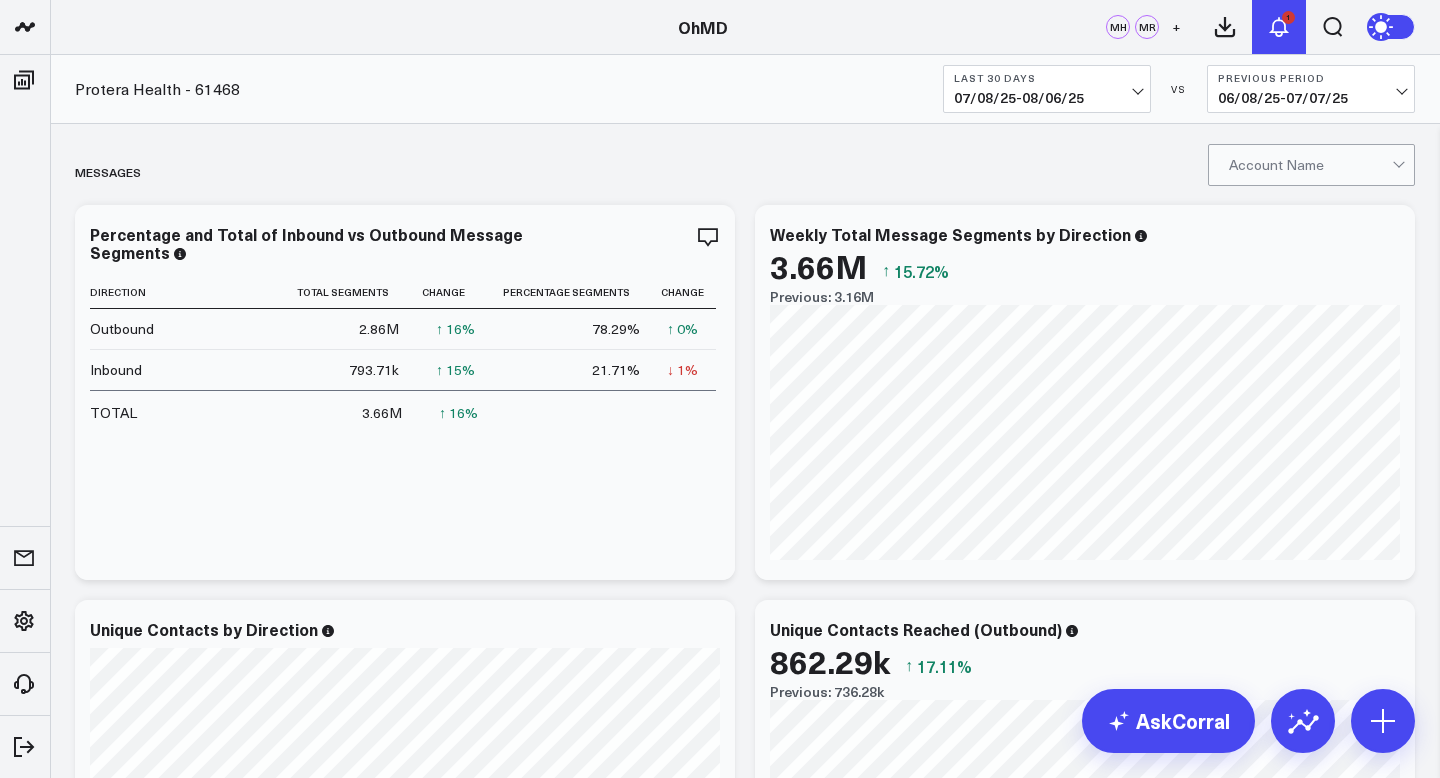 click on "1" at bounding box center [1279, 27] 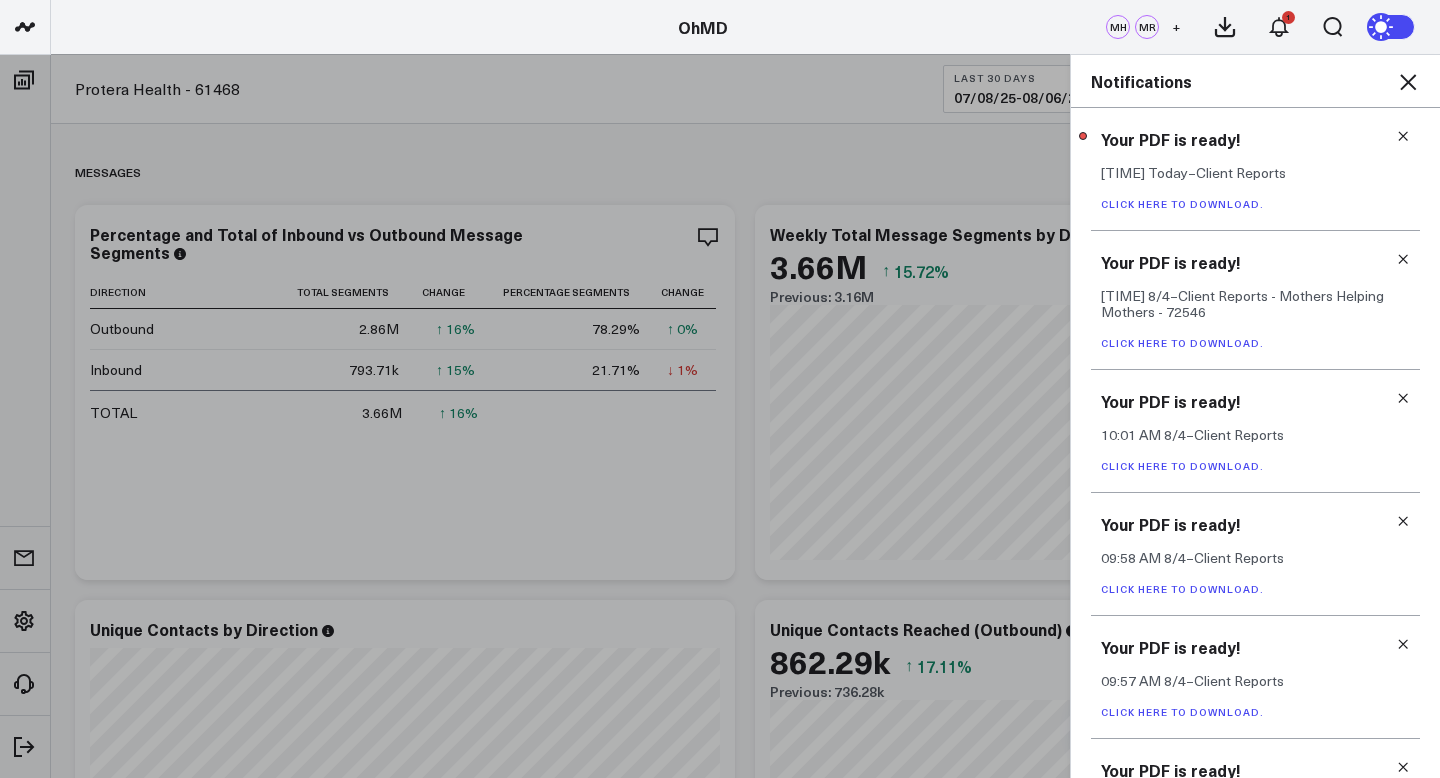 click at bounding box center [1083, 136] 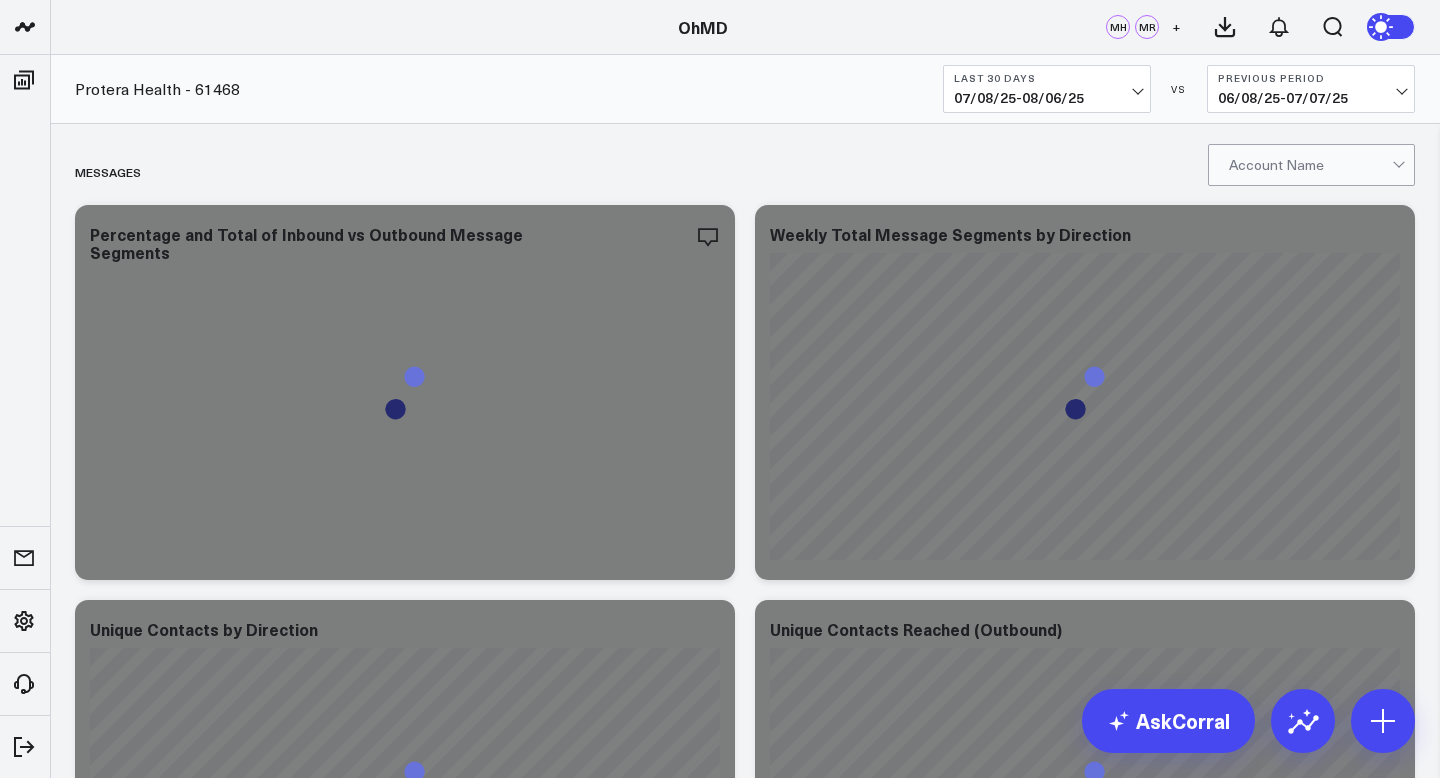 scroll, scrollTop: 0, scrollLeft: 0, axis: both 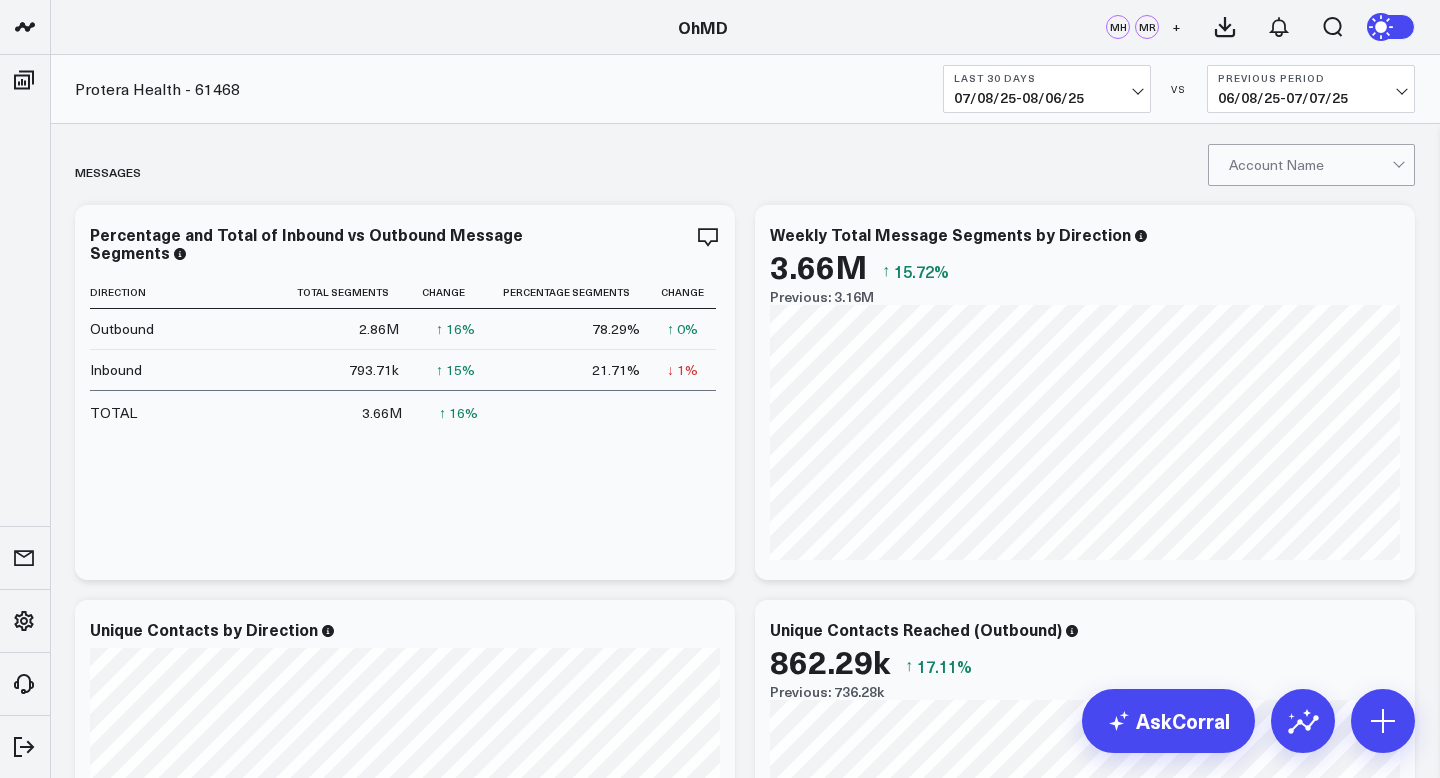 click 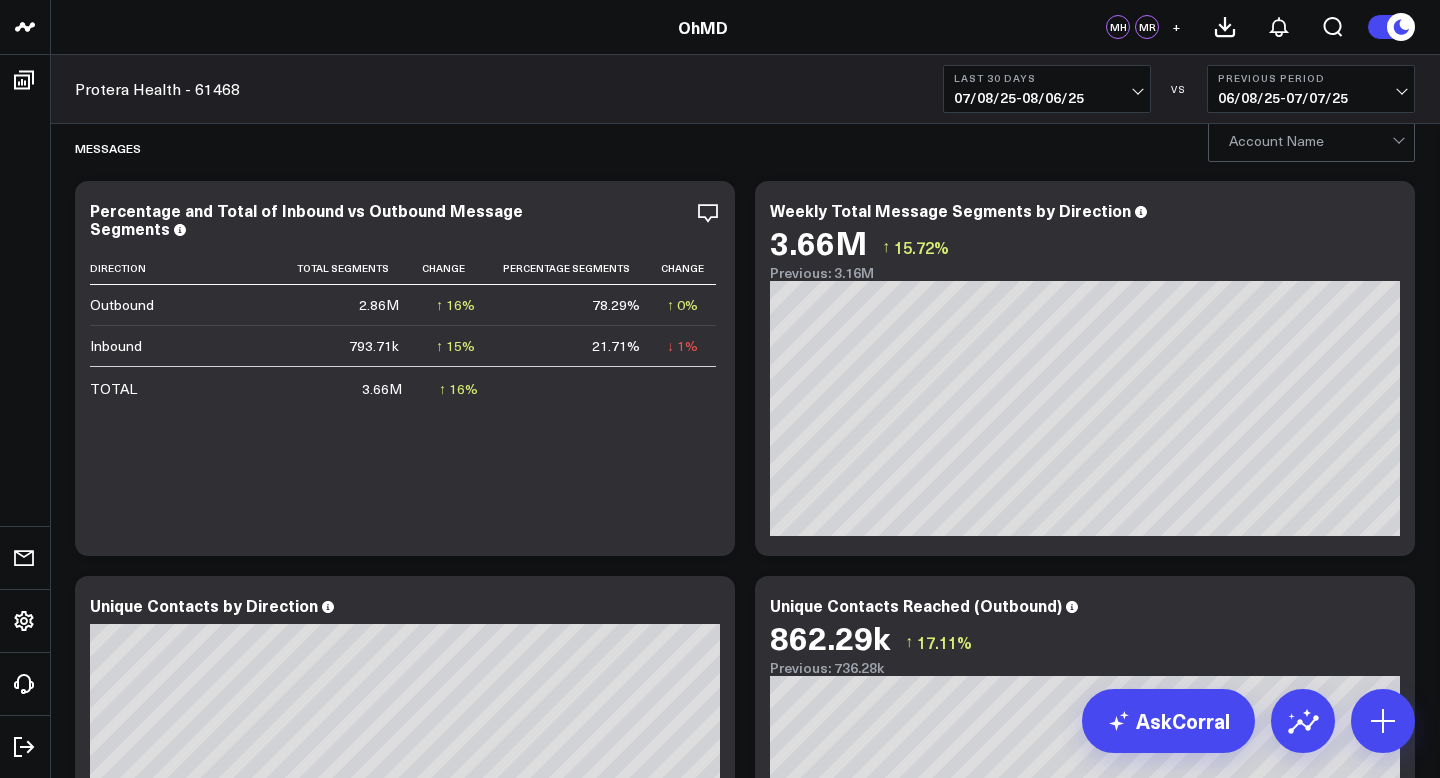 scroll, scrollTop: 53, scrollLeft: 0, axis: vertical 